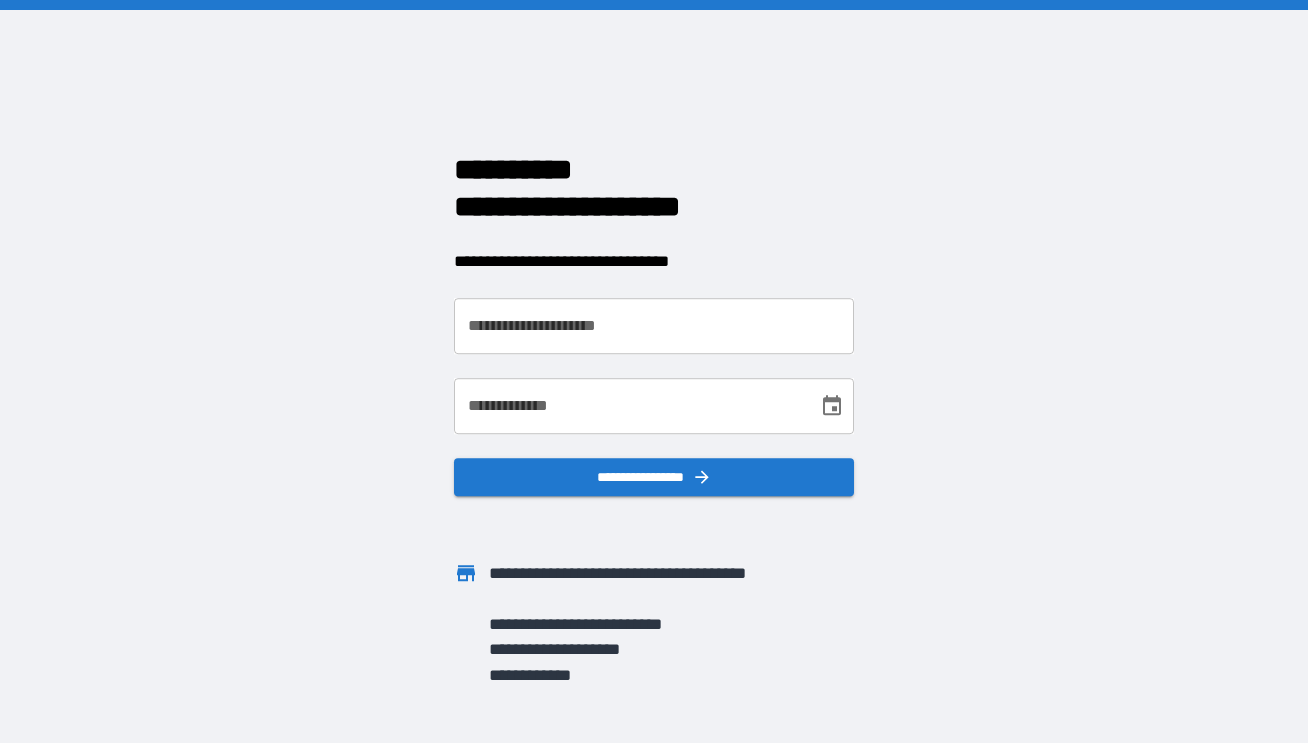 scroll, scrollTop: 0, scrollLeft: 0, axis: both 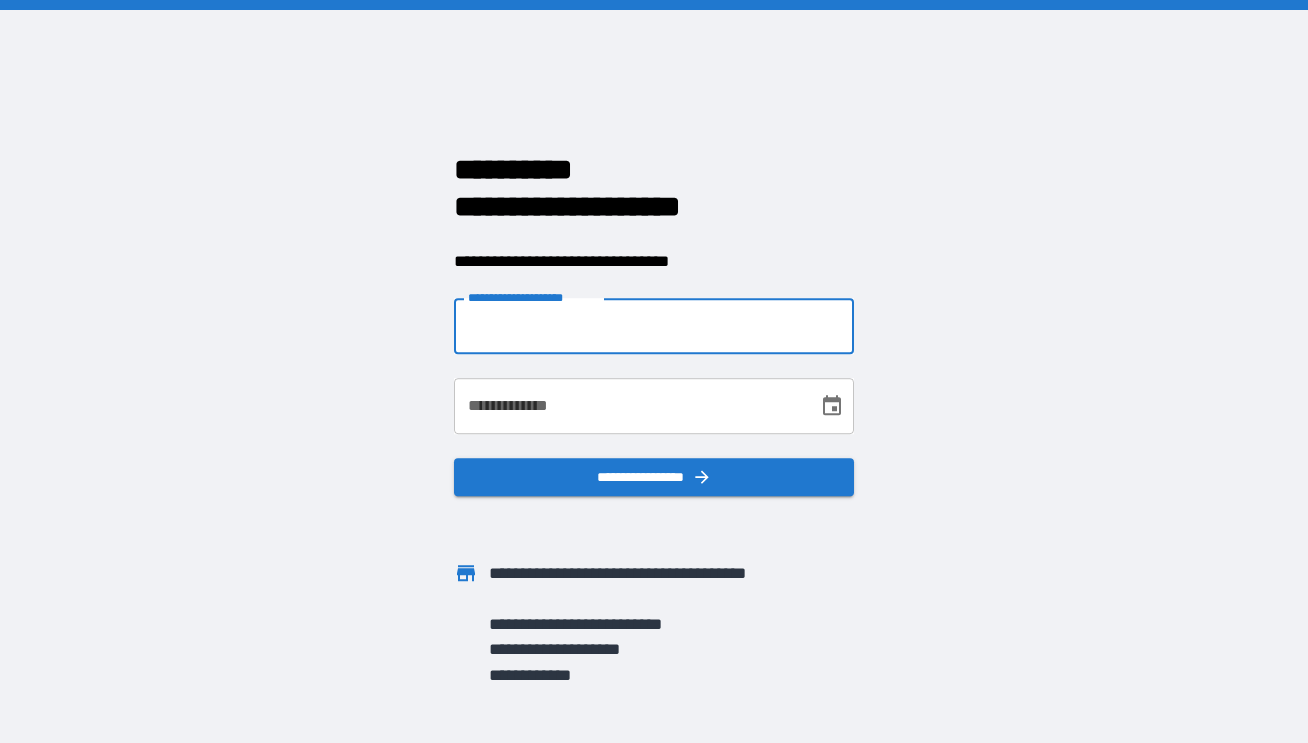 click on "**********" at bounding box center [654, 326] 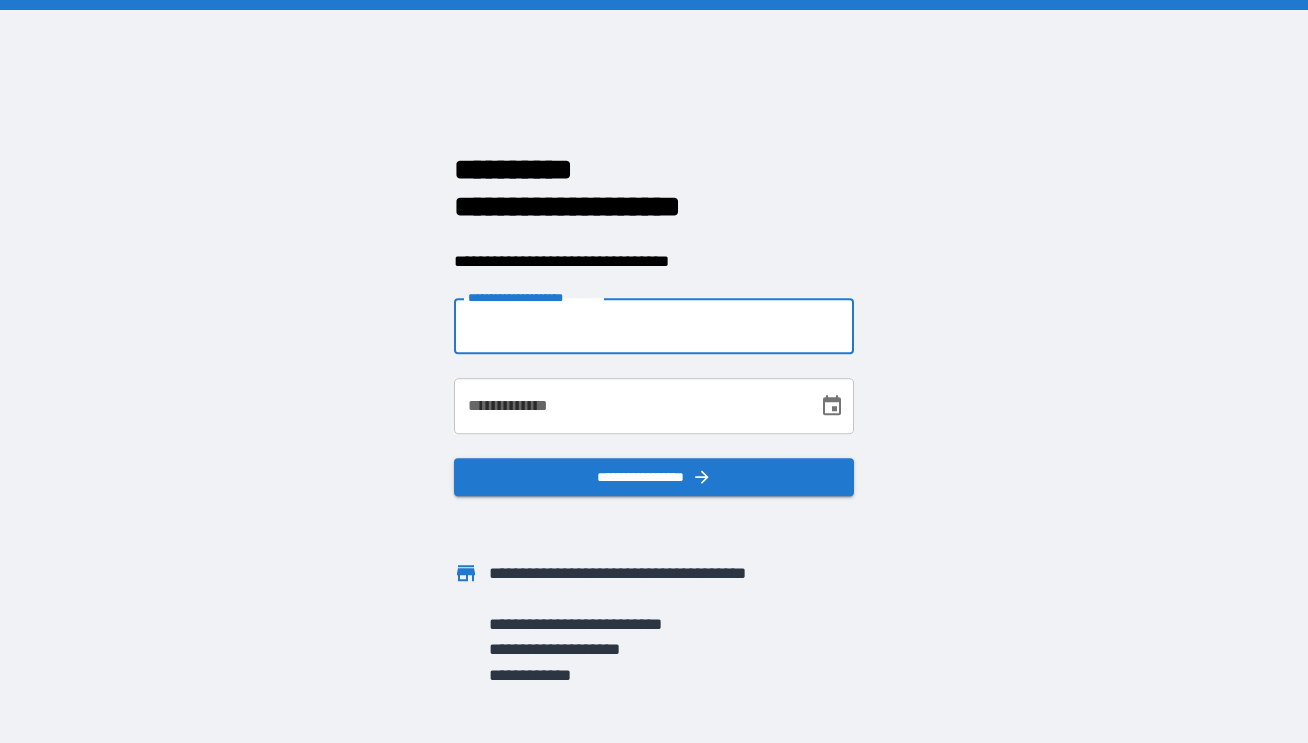 type on "**********" 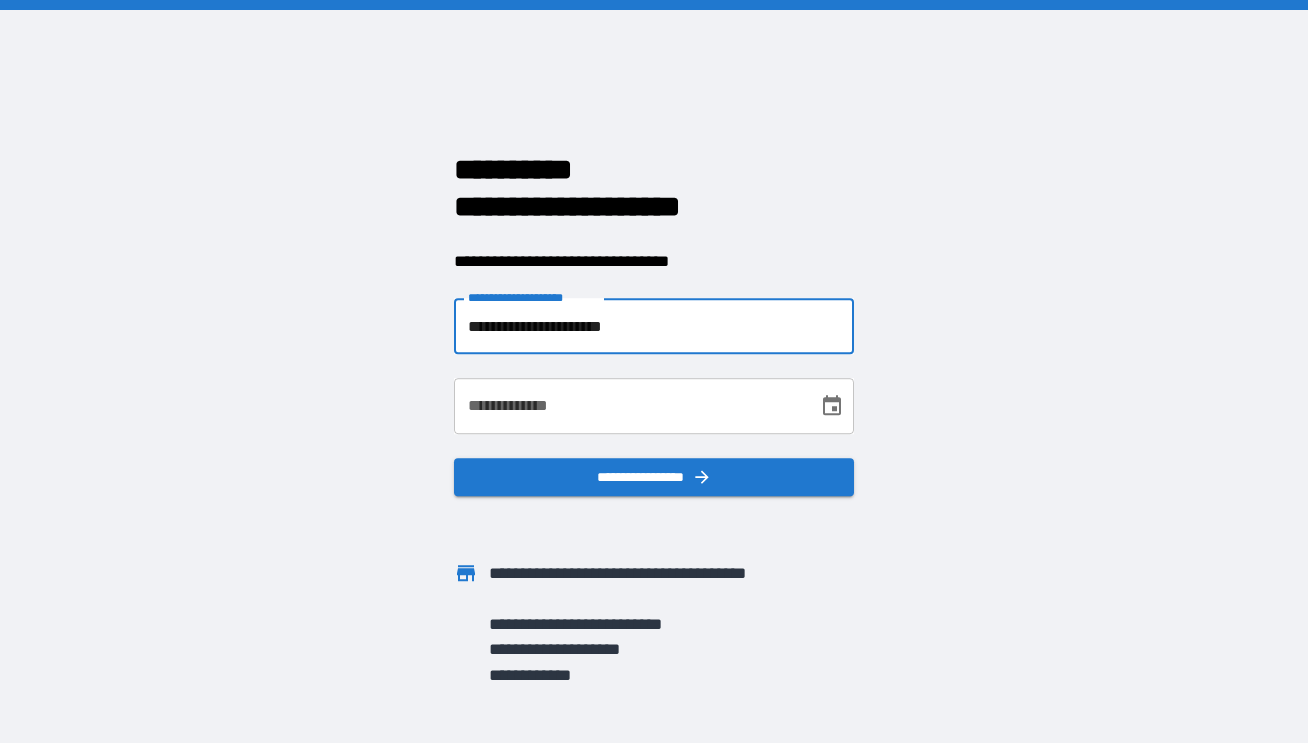 click on "**********" at bounding box center [629, 406] 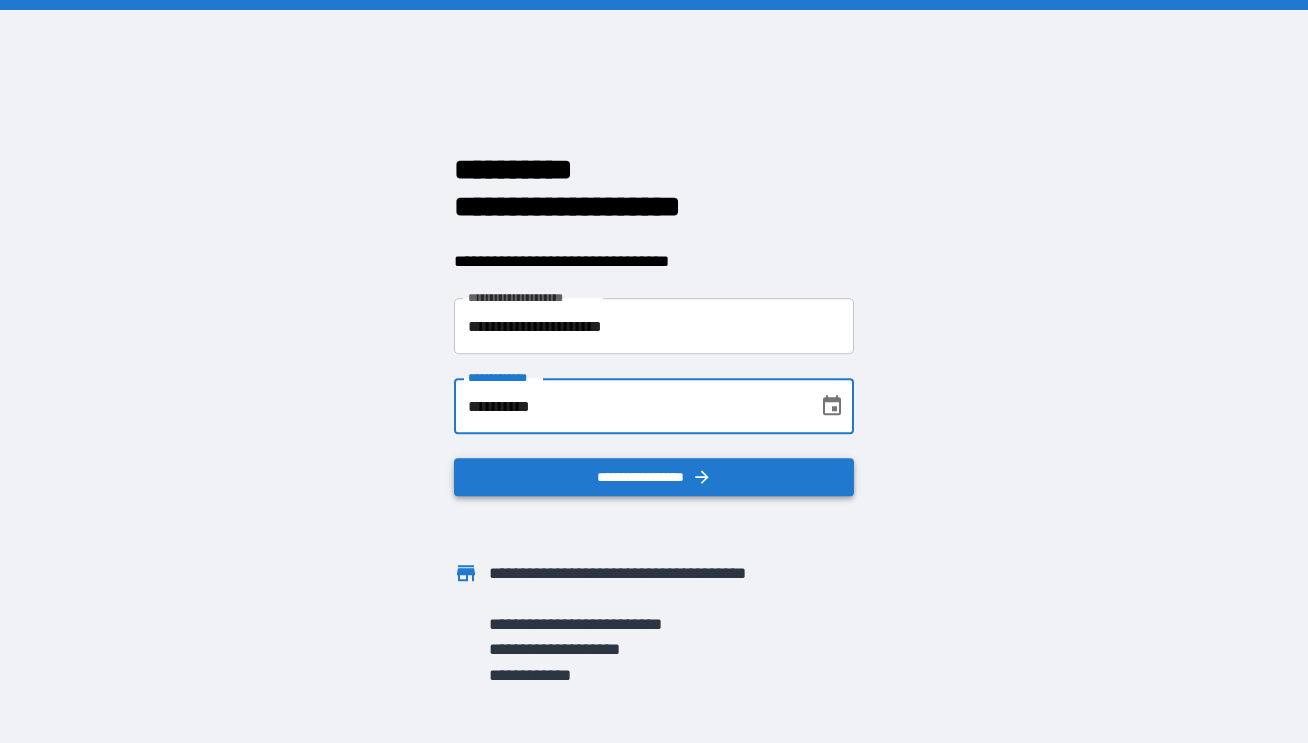 type on "**********" 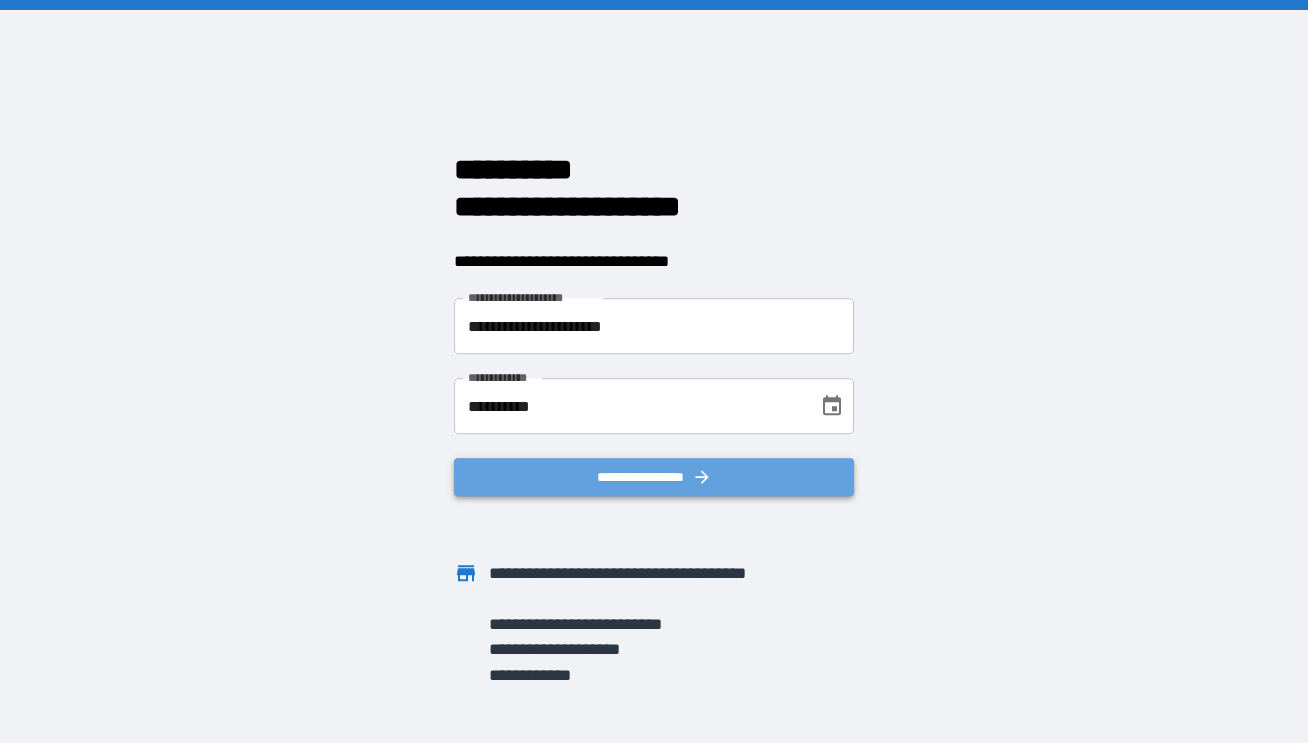 click on "**********" at bounding box center (654, 477) 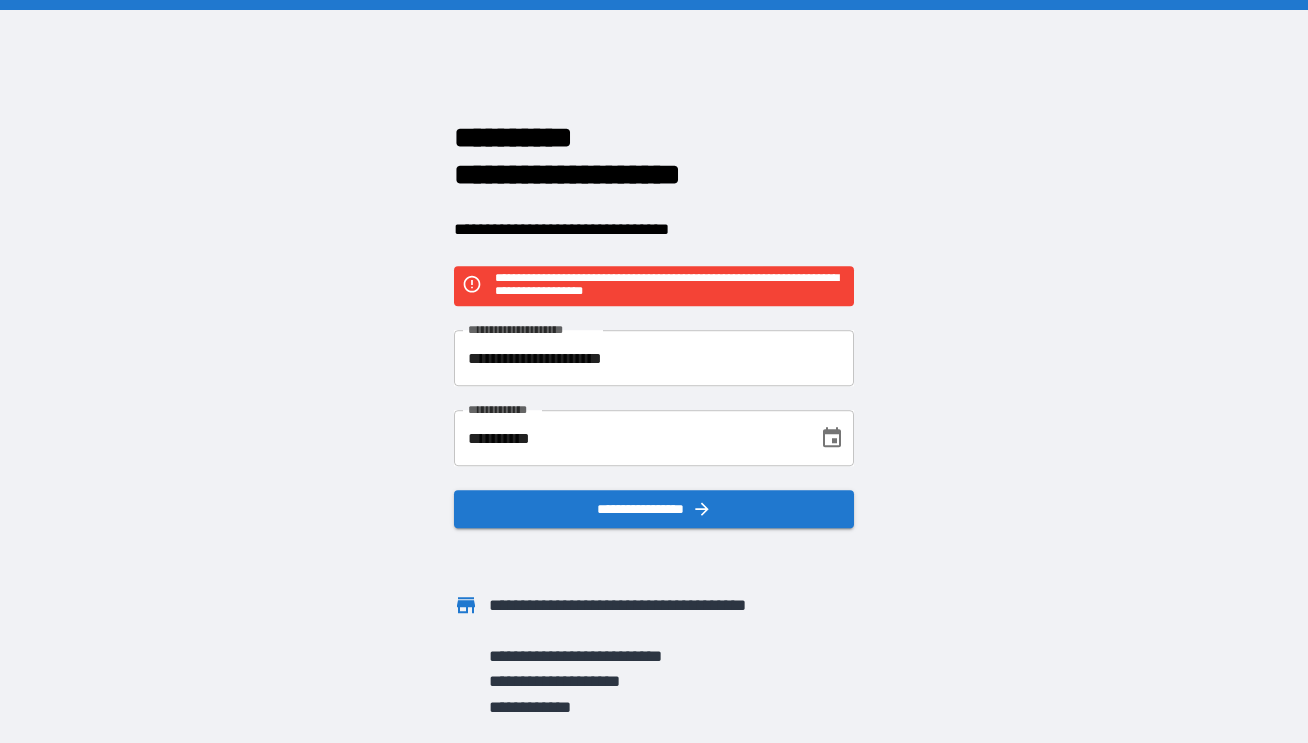 click on "**********" at bounding box center (654, 358) 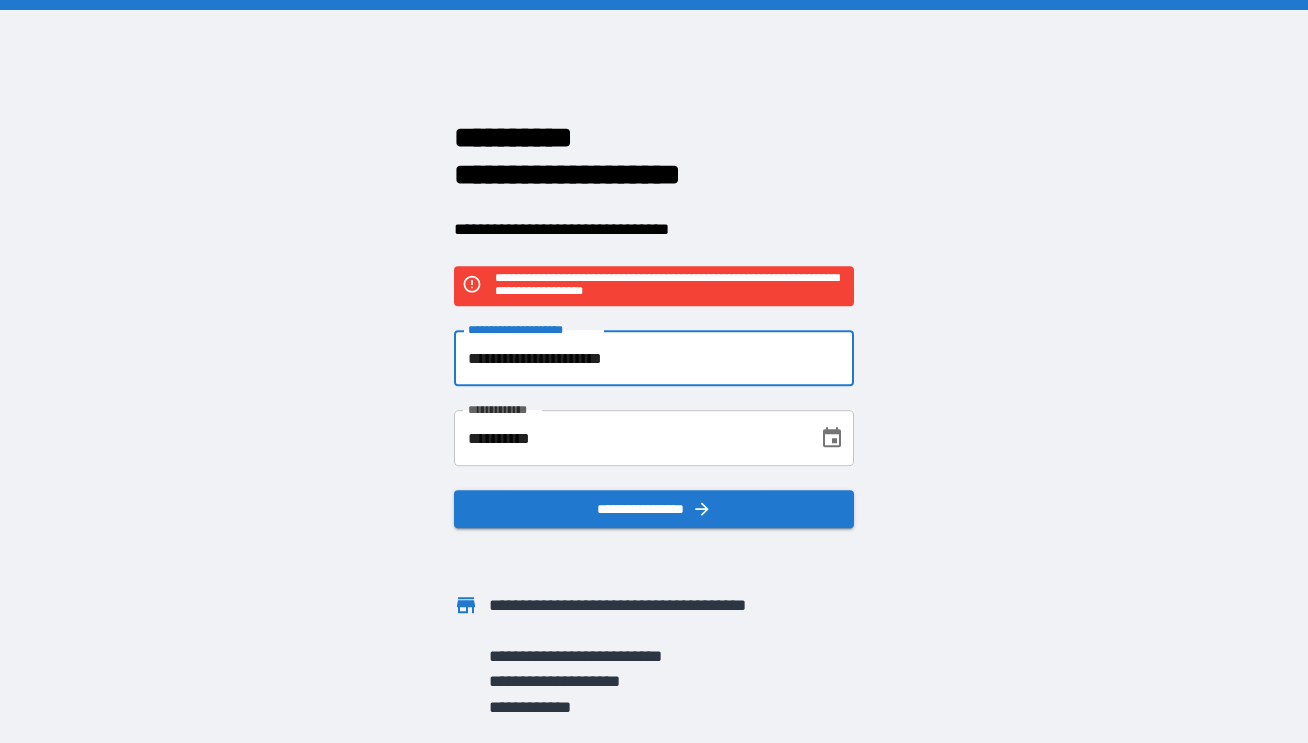 click on "**********" at bounding box center [654, 358] 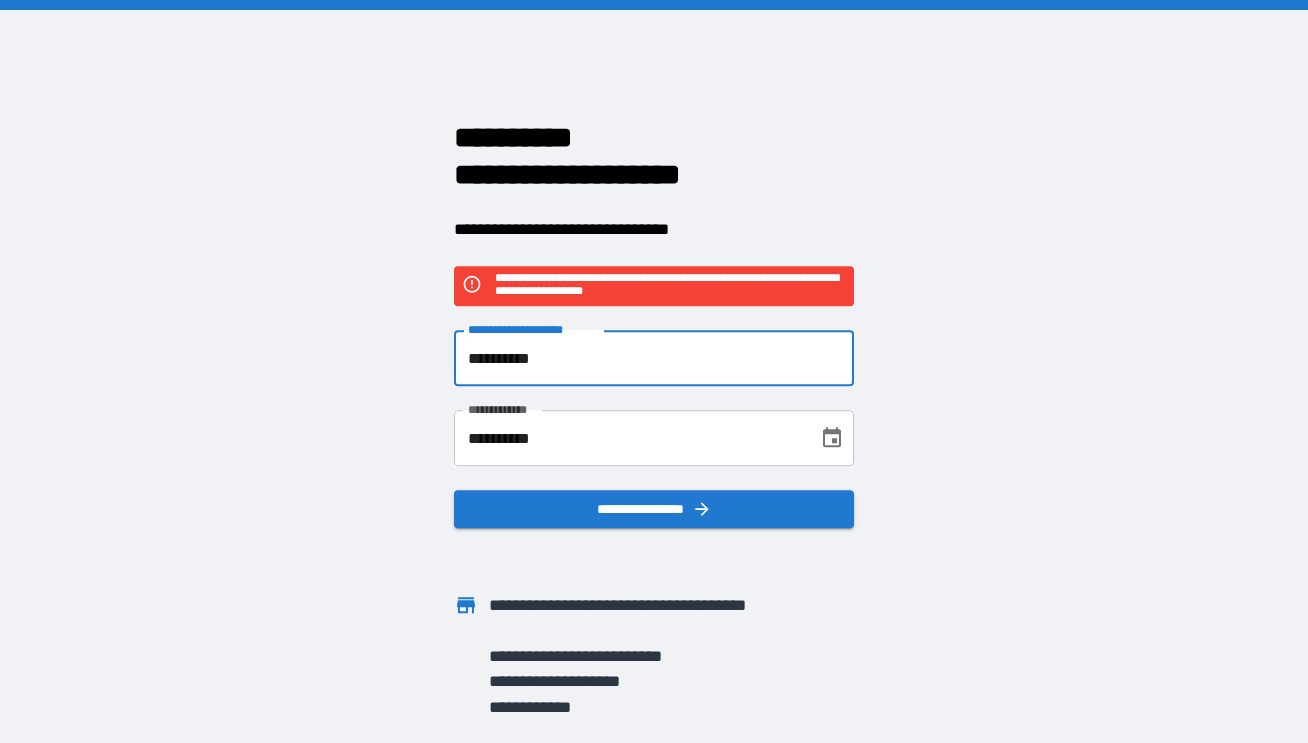 type on "**********" 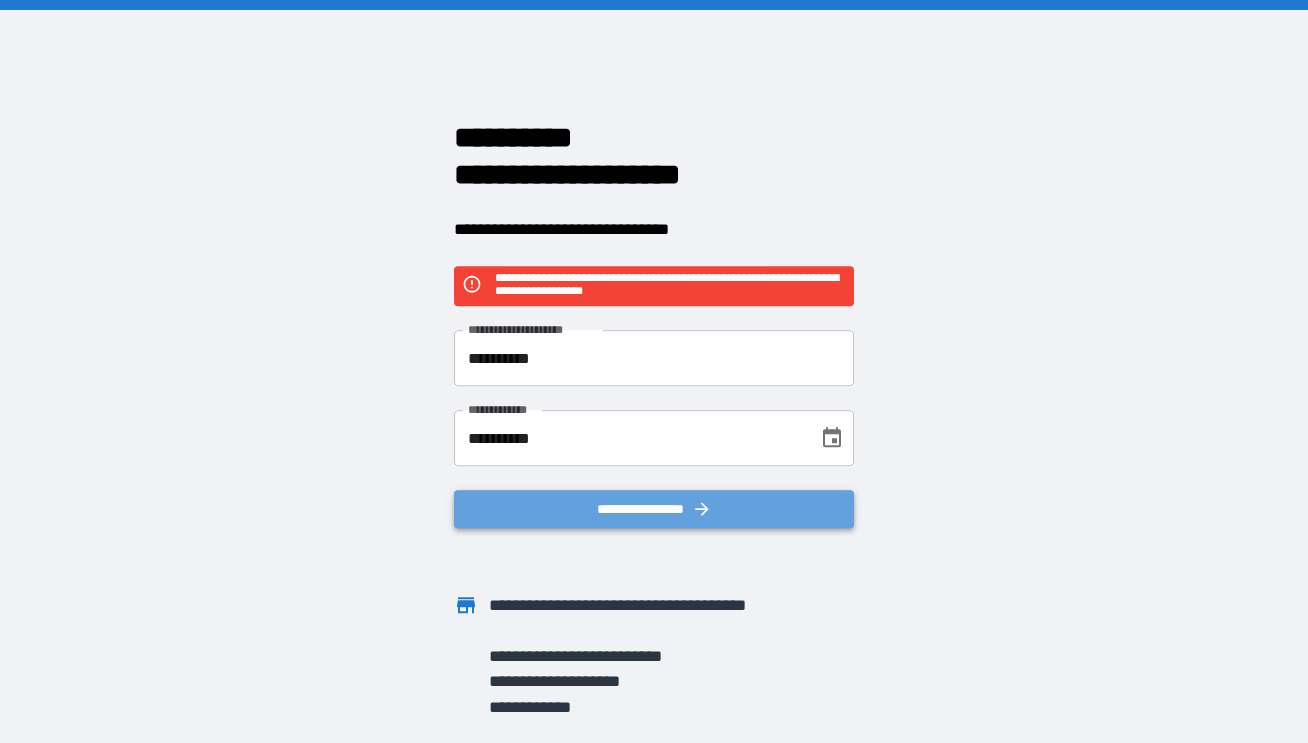 click on "**********" at bounding box center (654, 509) 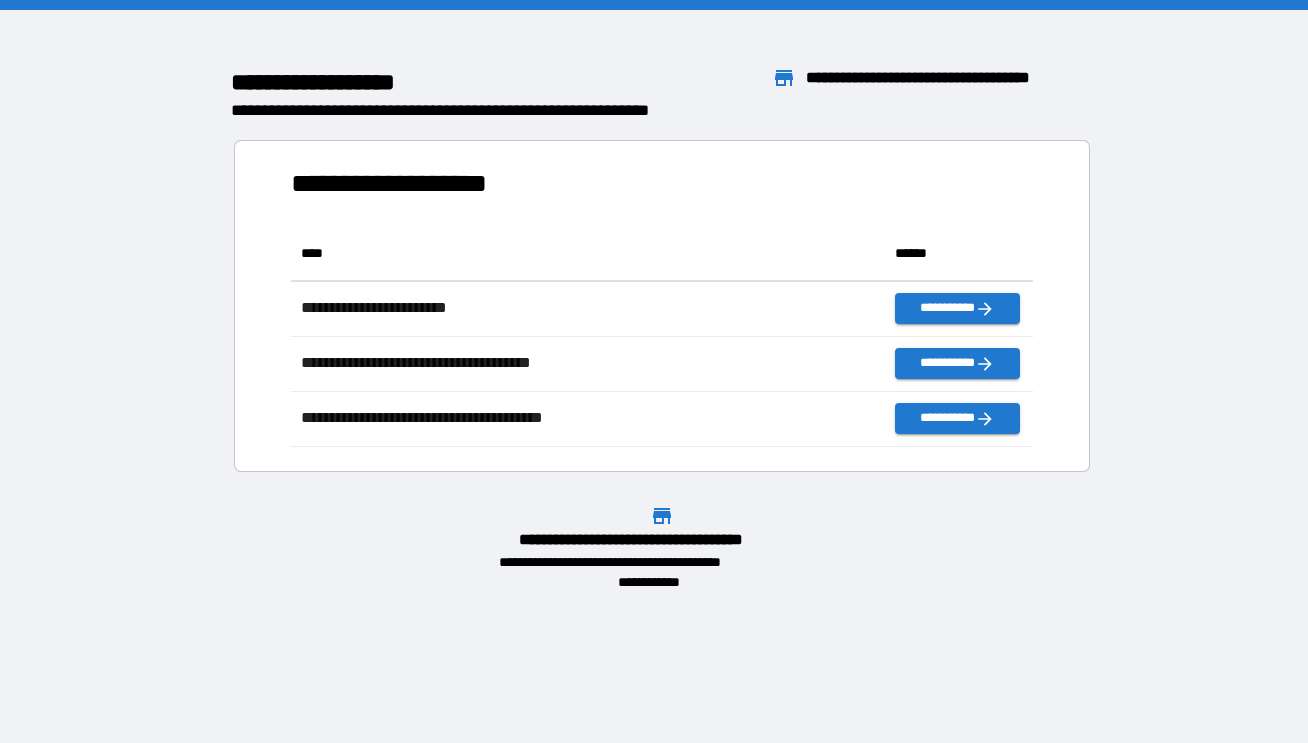 scroll, scrollTop: 1, scrollLeft: 1, axis: both 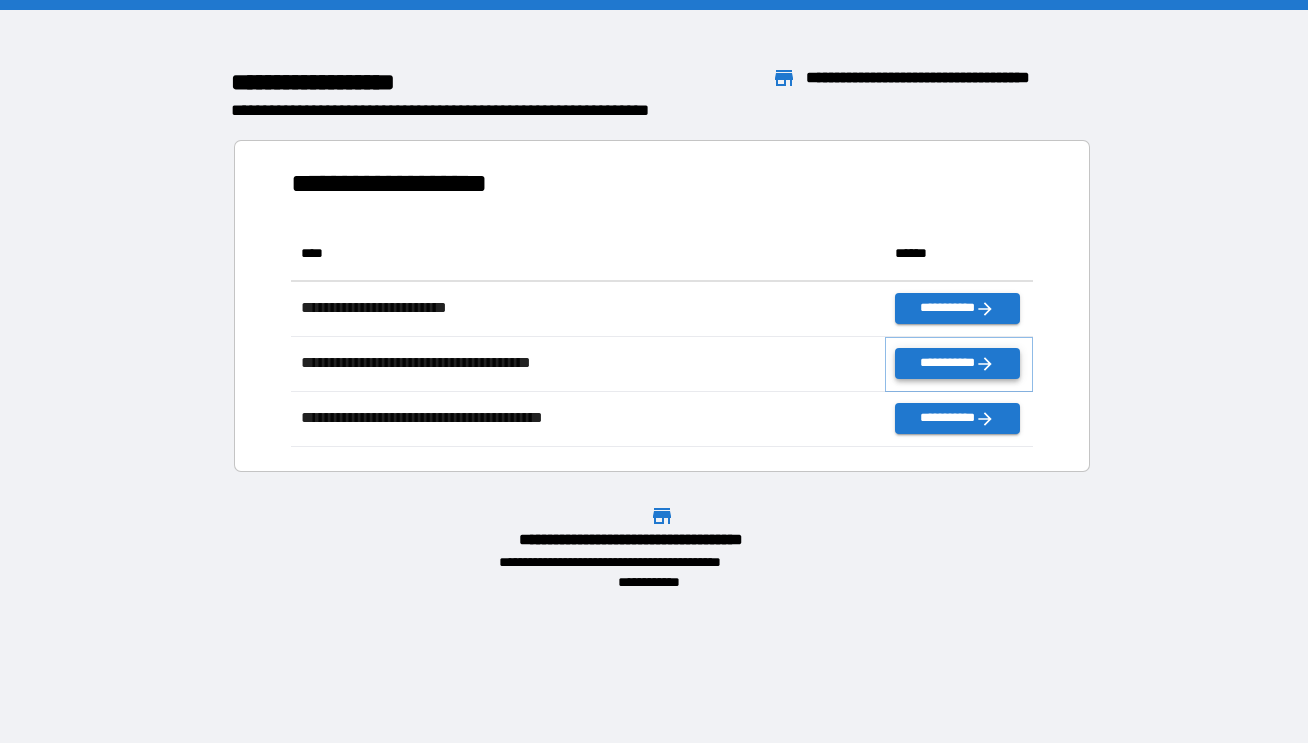 click on "**********" at bounding box center (957, 363) 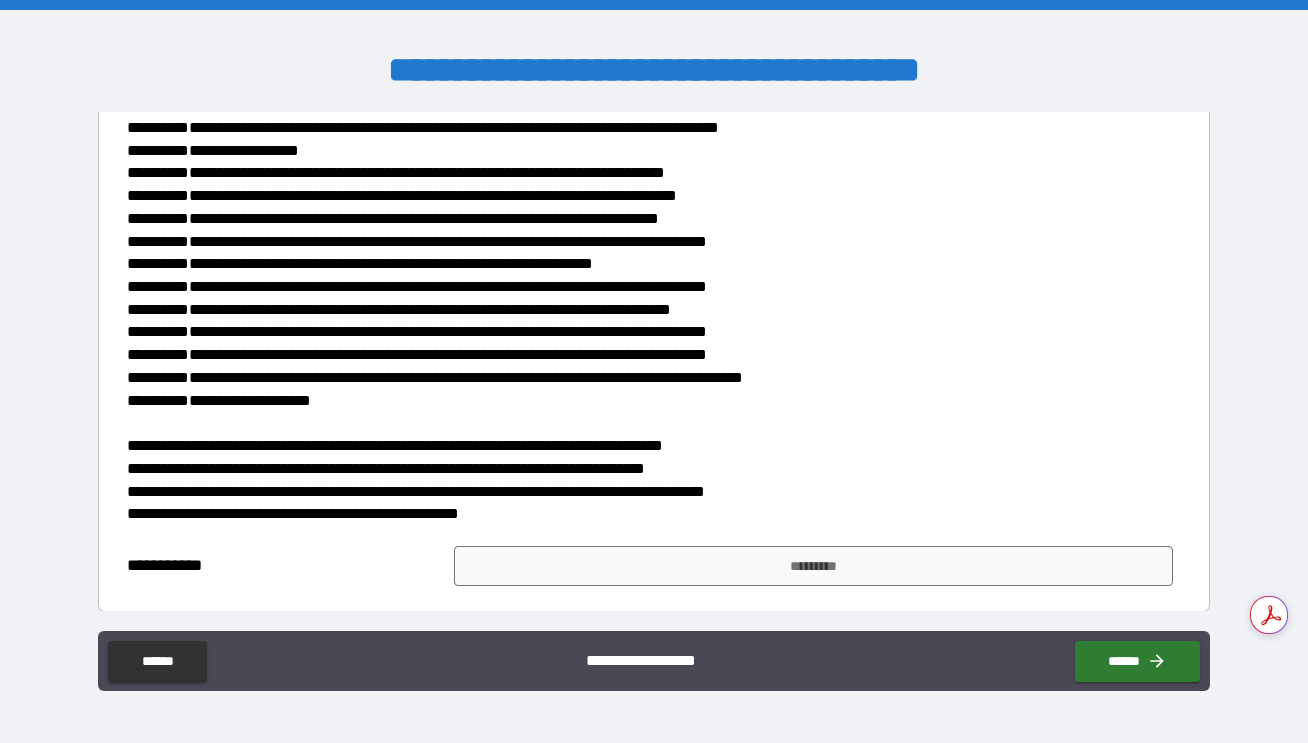 scroll, scrollTop: 1254, scrollLeft: 0, axis: vertical 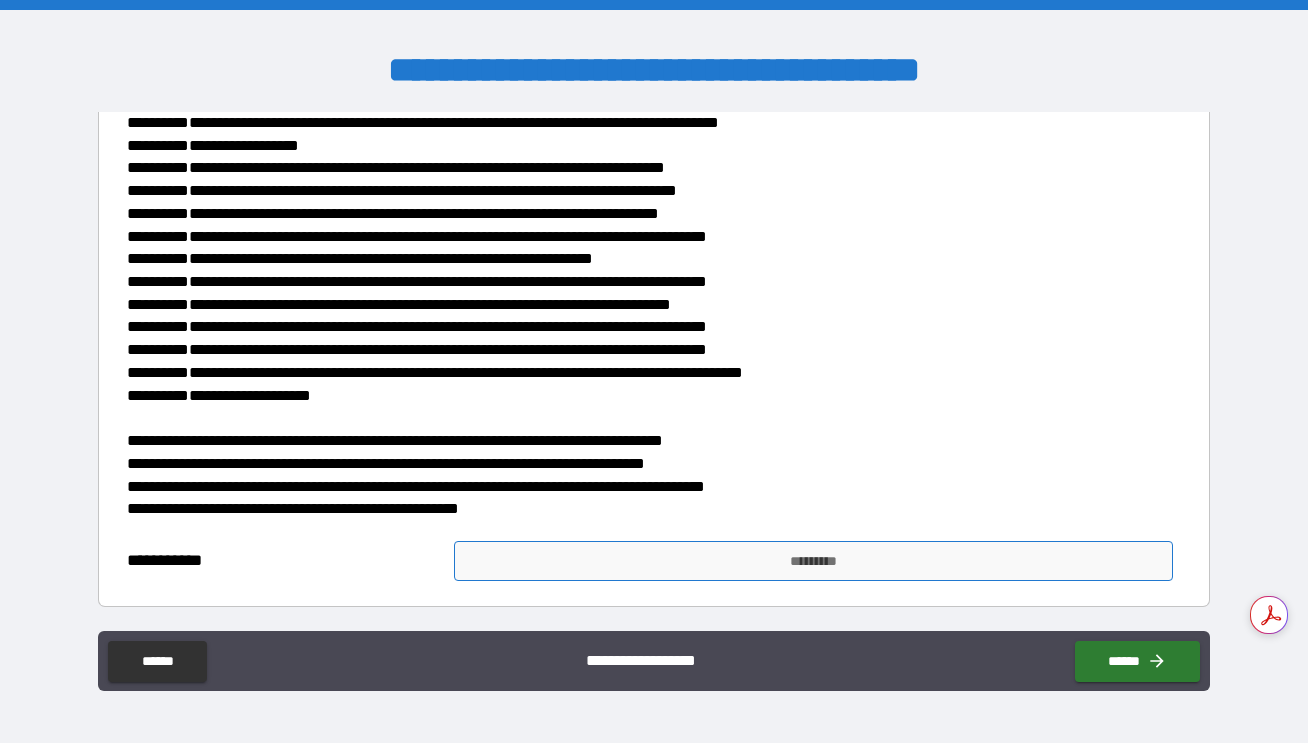 click on "*********" at bounding box center (813, 561) 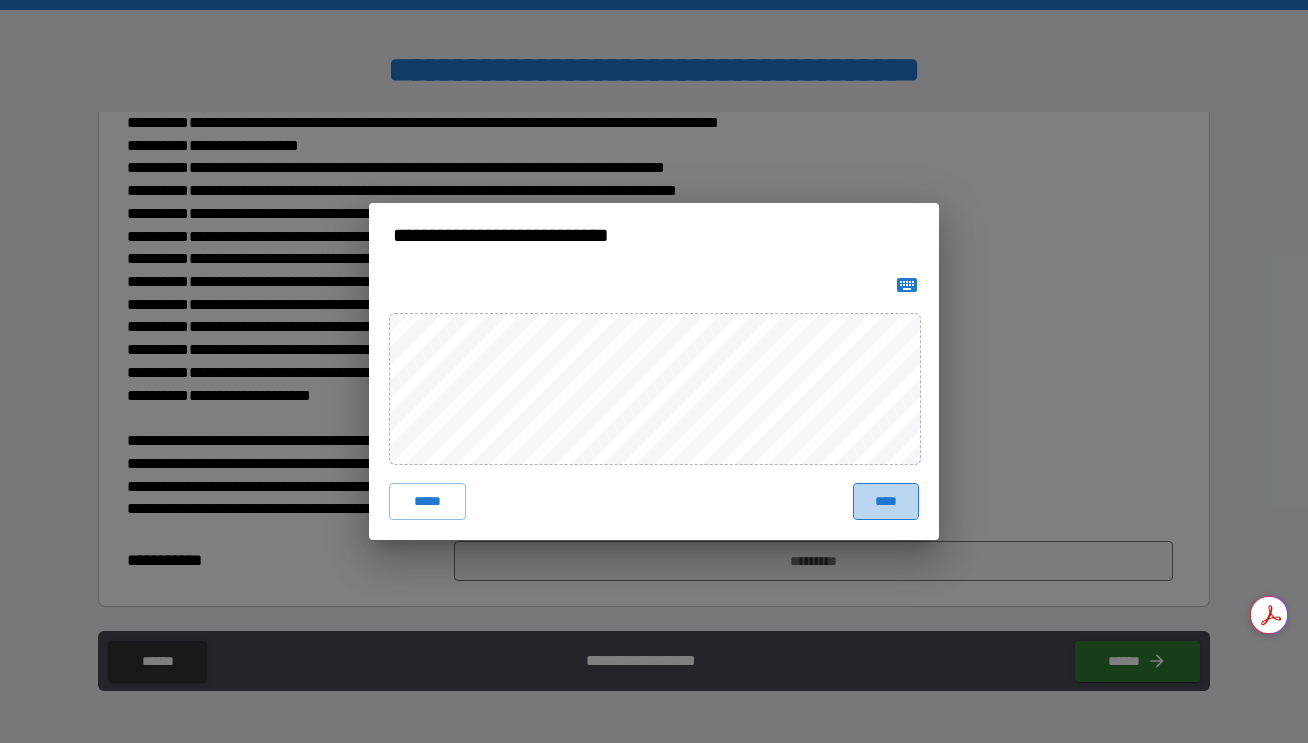 click on "****" at bounding box center [886, 501] 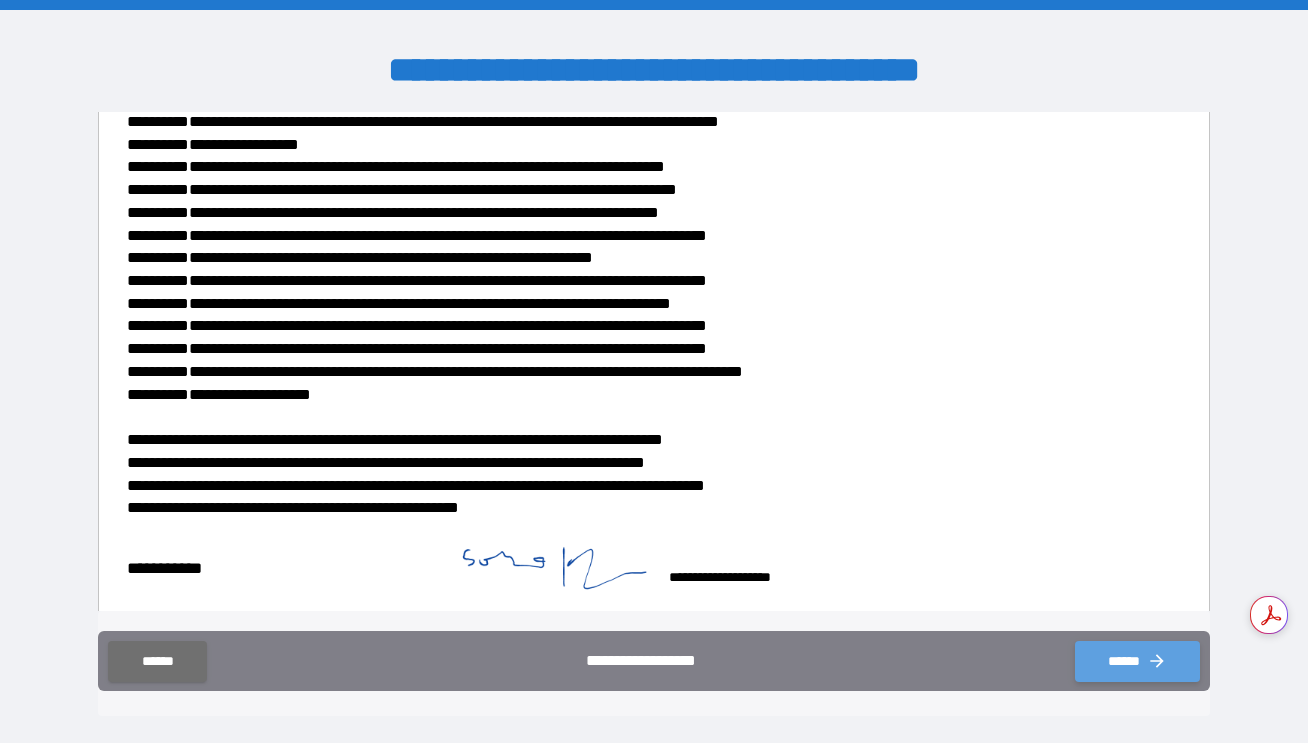 click on "******" at bounding box center [1137, 661] 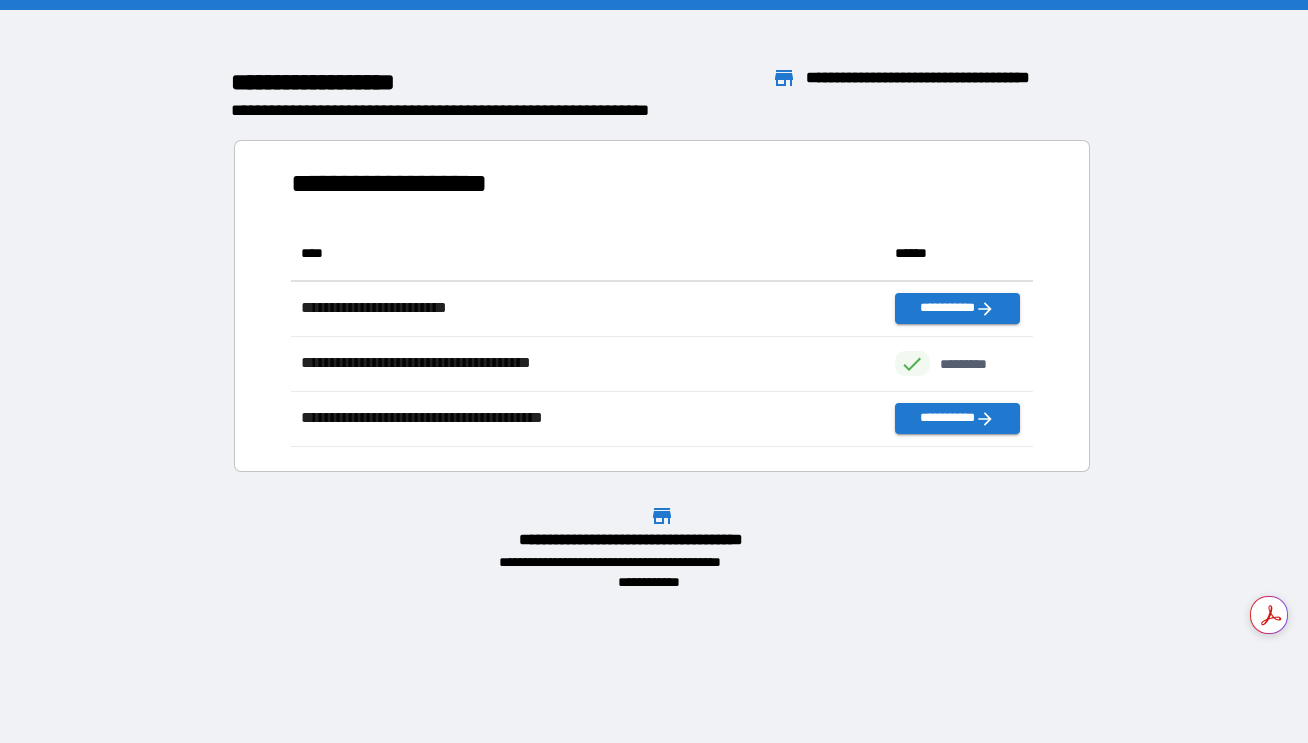 scroll, scrollTop: 1, scrollLeft: 1, axis: both 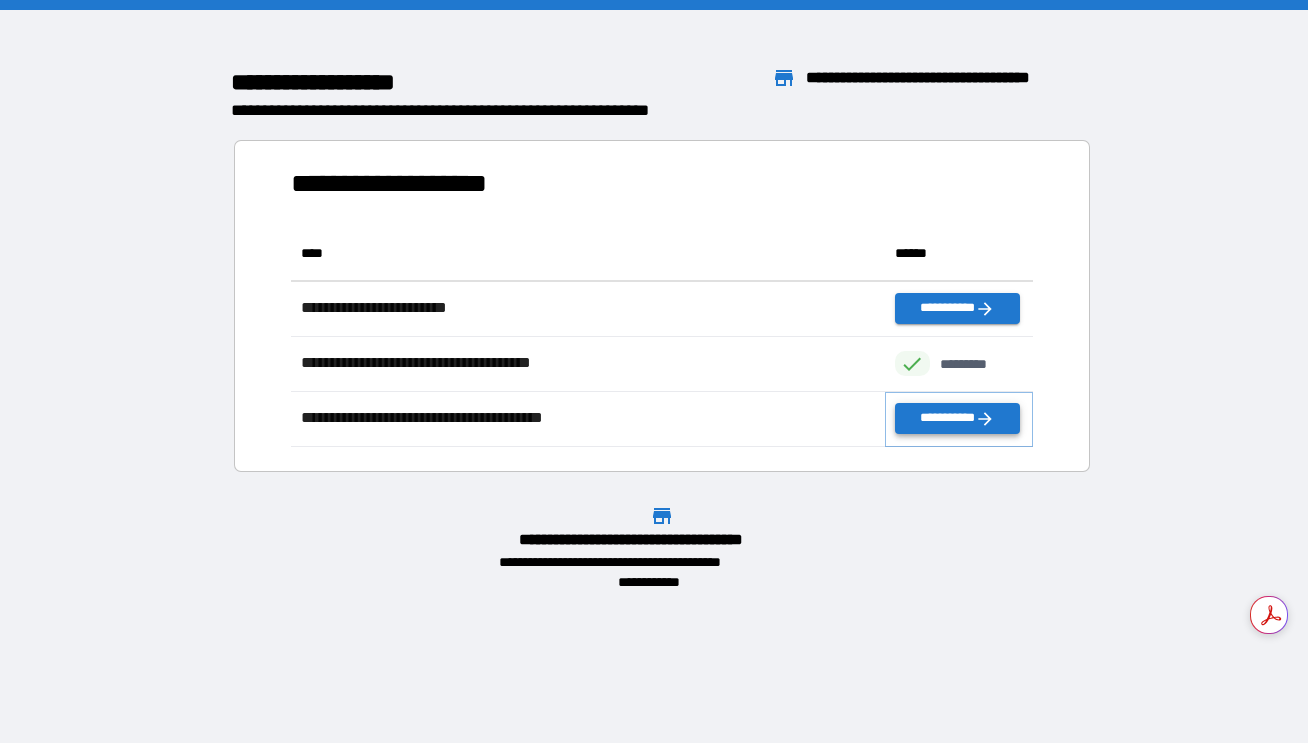 click on "**********" at bounding box center (957, 418) 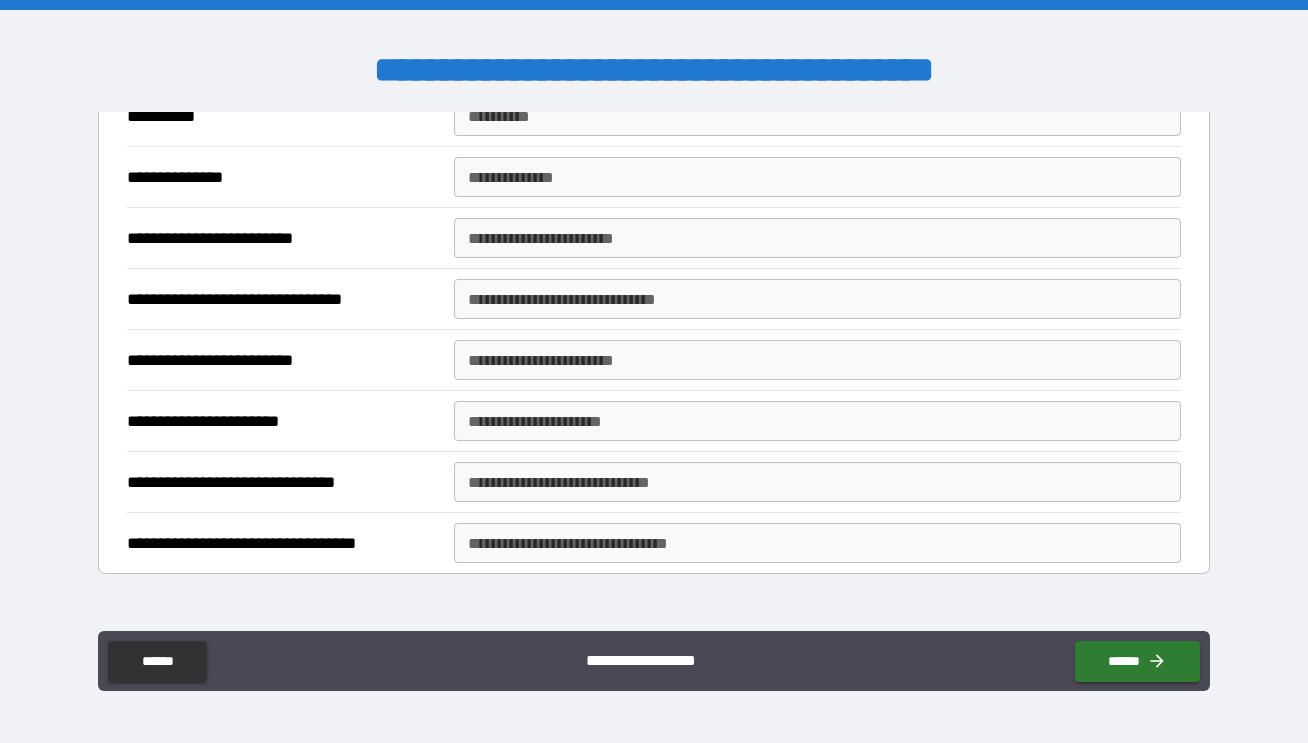 scroll, scrollTop: 0, scrollLeft: 0, axis: both 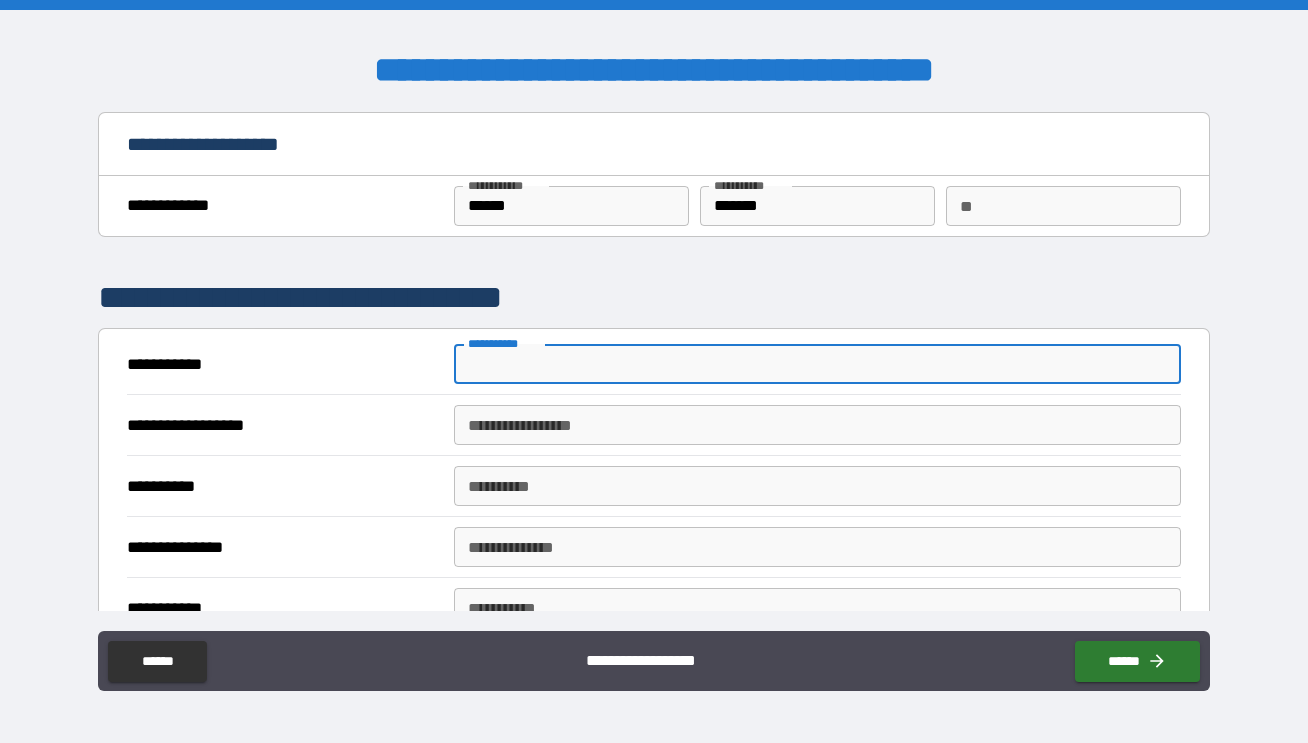 click on "**********" at bounding box center [817, 364] 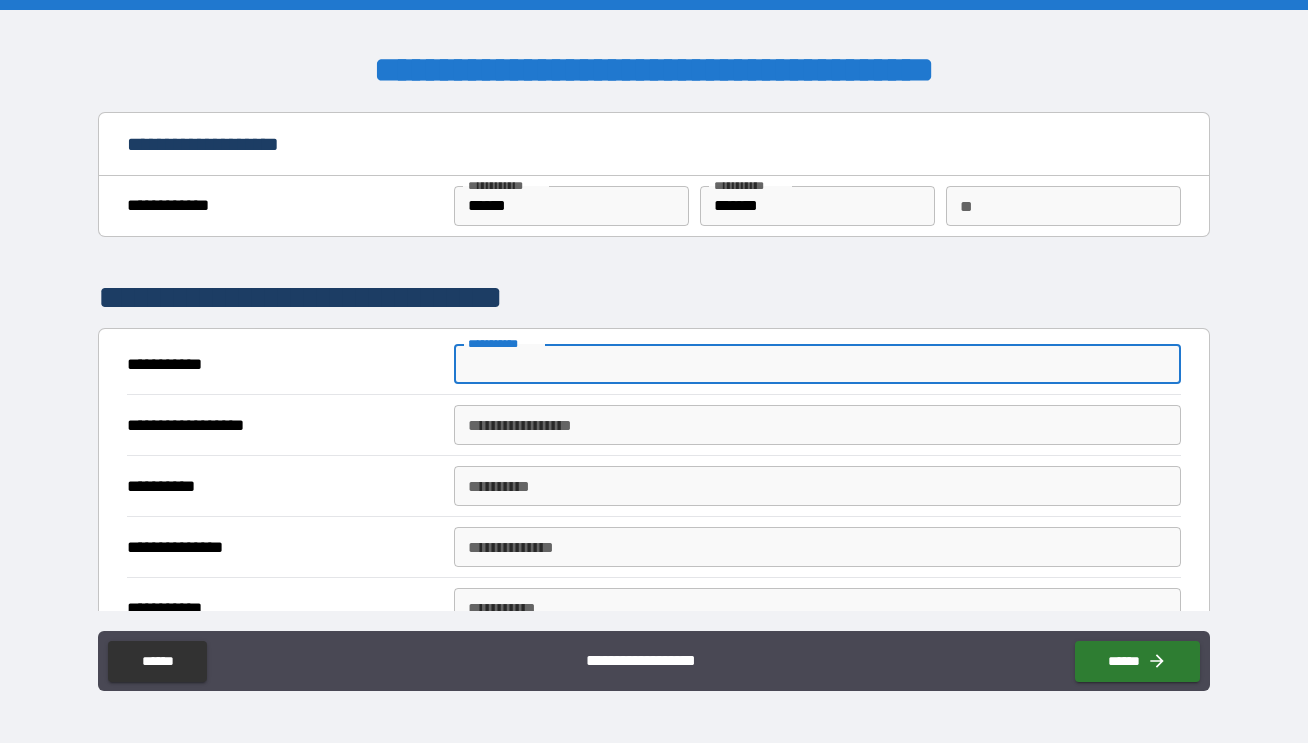 type on "**********" 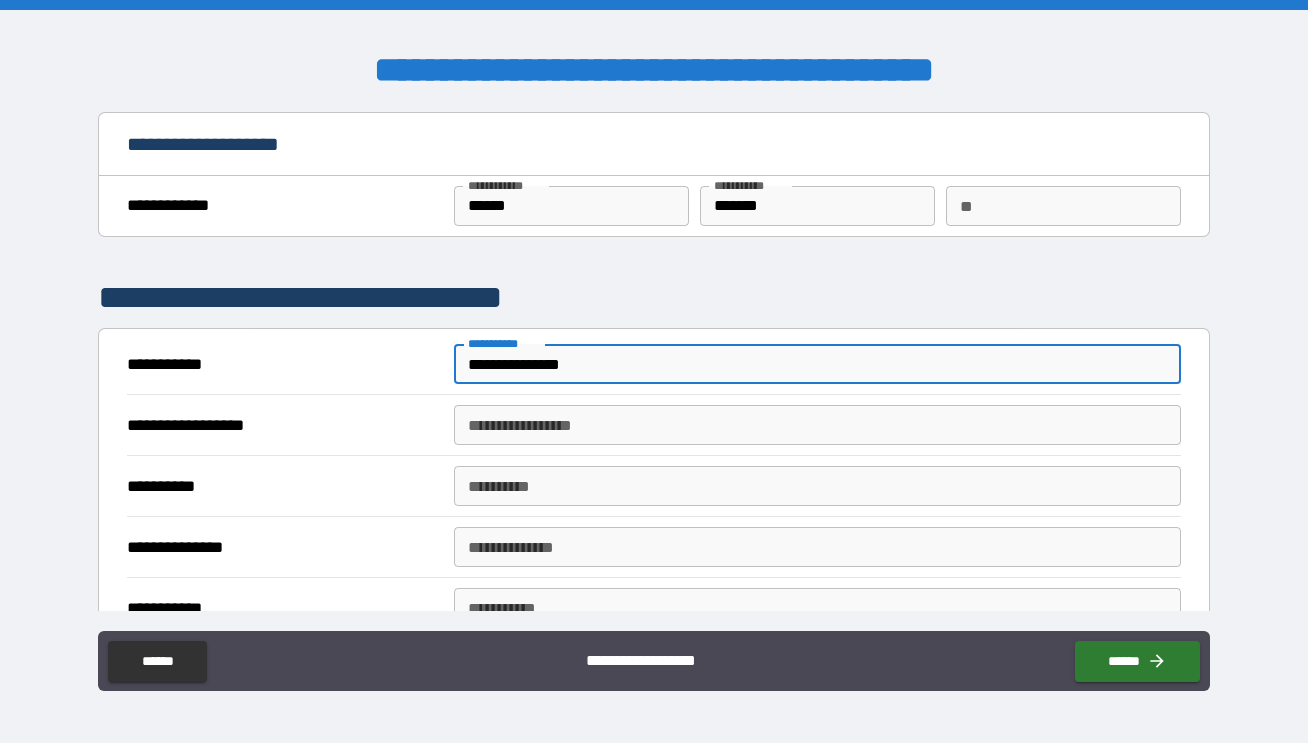 type on "**********" 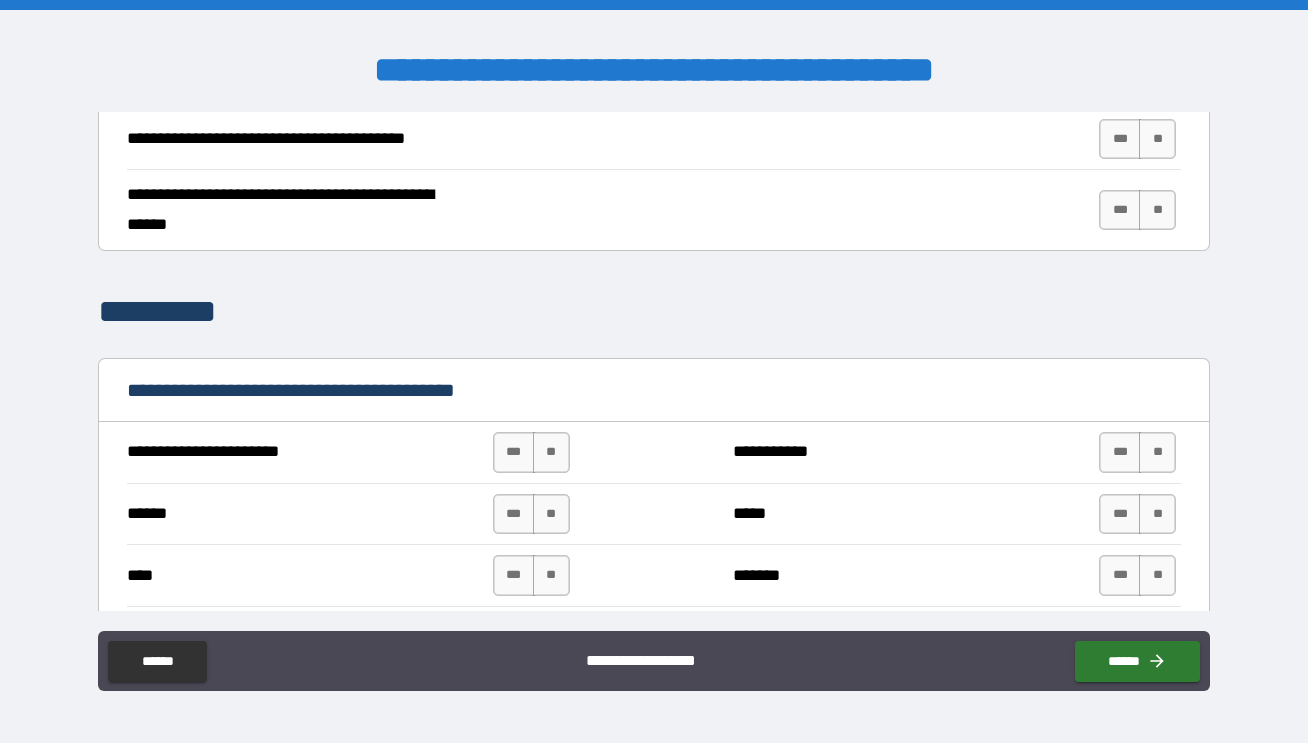 scroll, scrollTop: 1712, scrollLeft: 0, axis: vertical 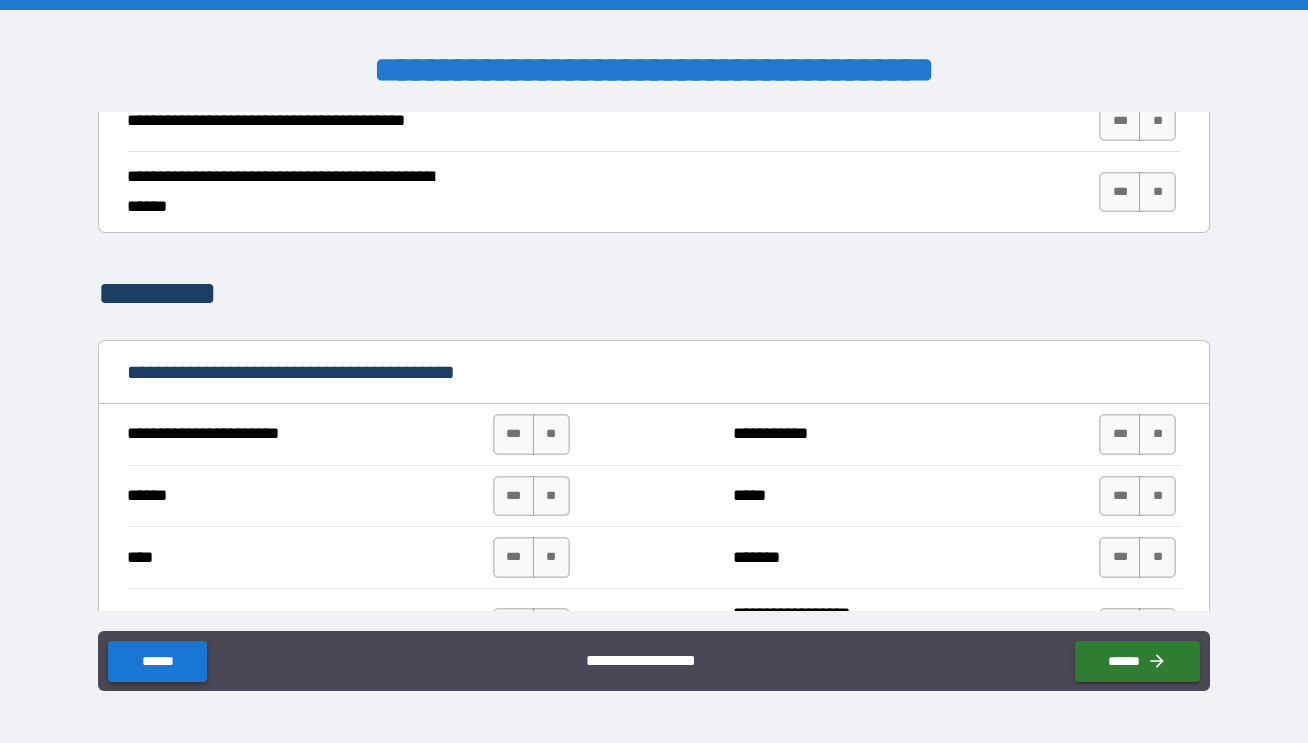 click on "******" at bounding box center (157, 661) 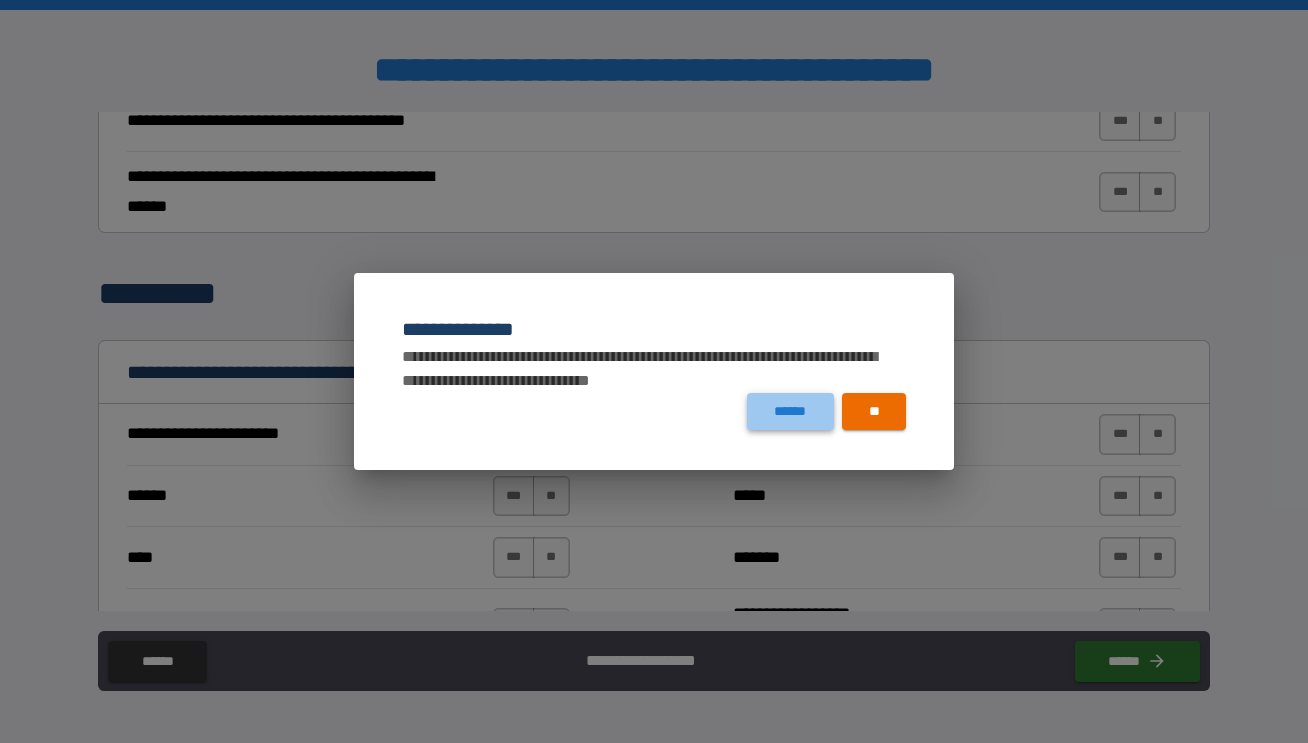 click on "******" at bounding box center [790, 411] 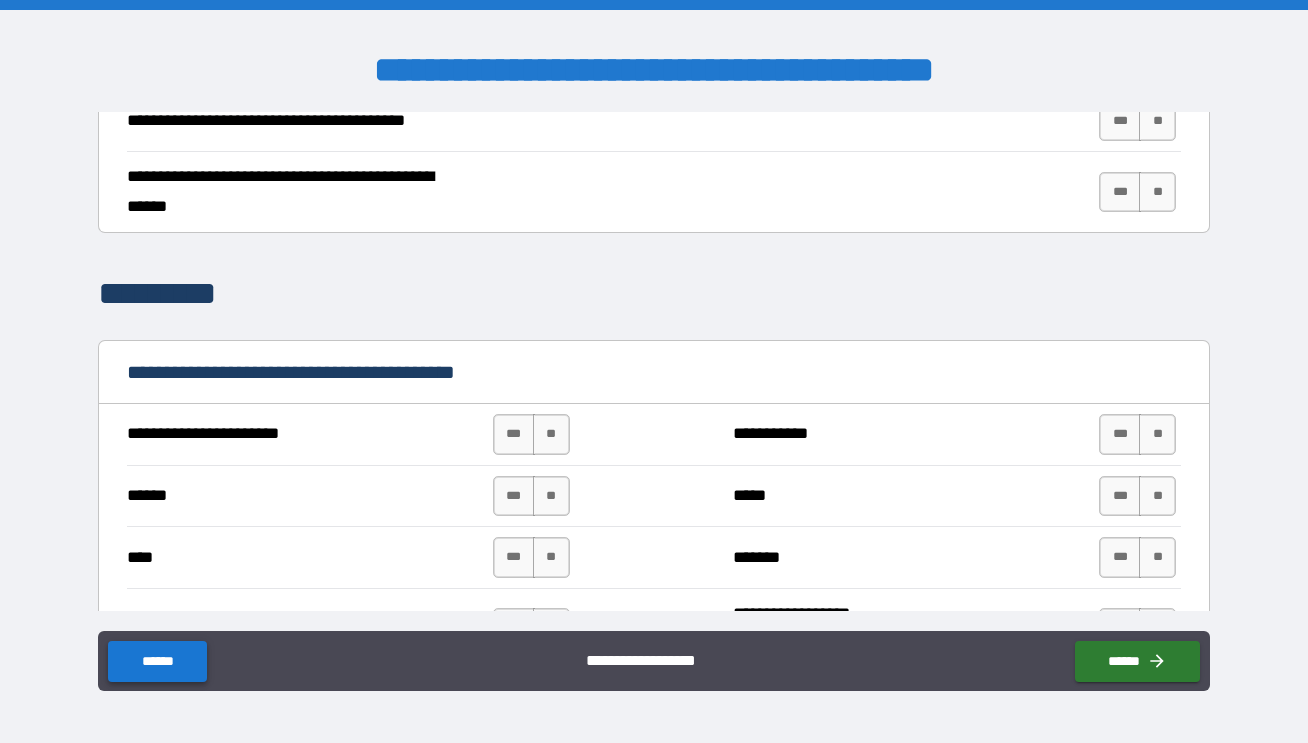 click on "******" at bounding box center [157, 661] 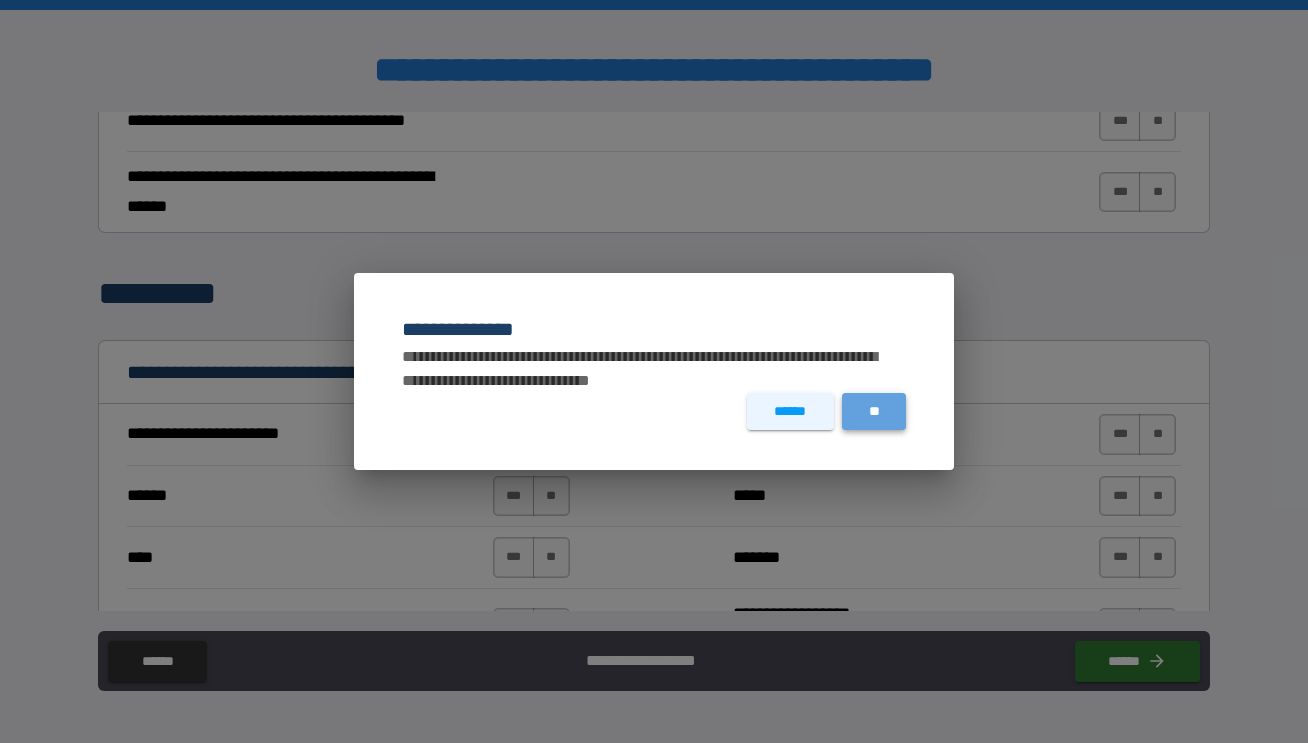 click on "**" at bounding box center [874, 411] 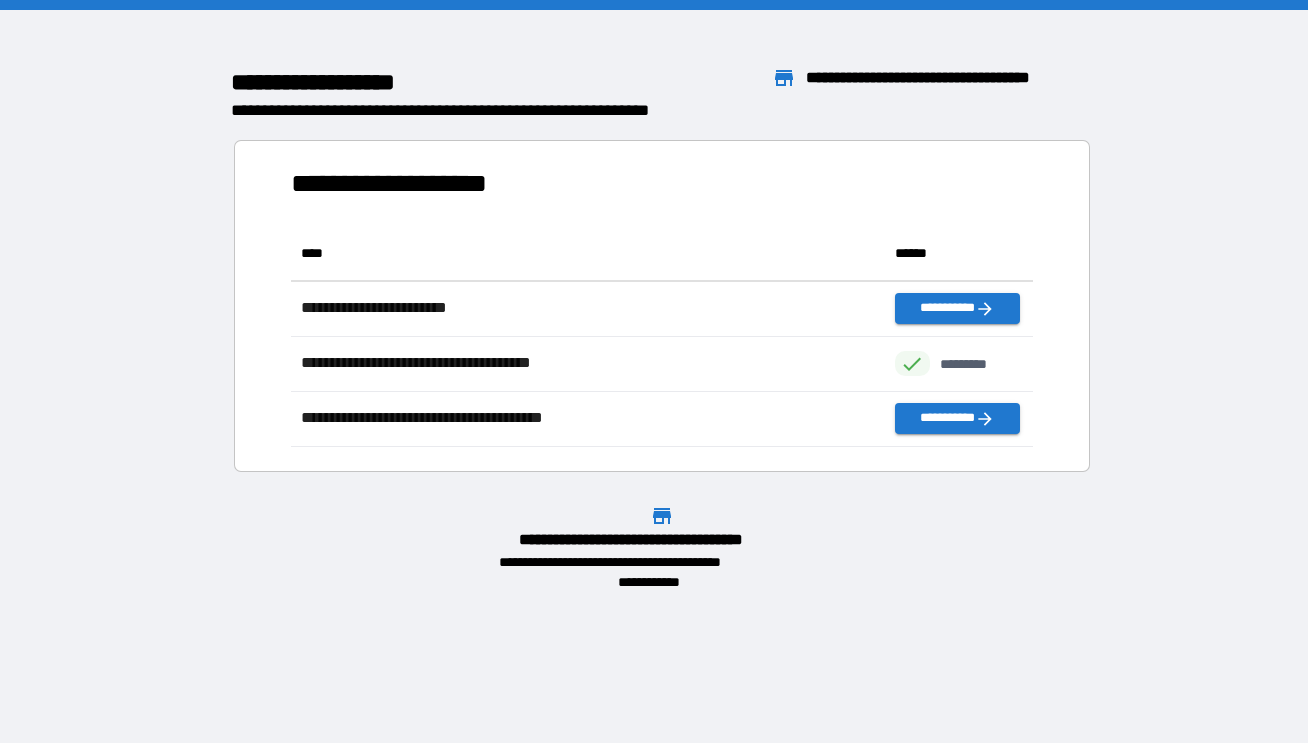 scroll, scrollTop: 1, scrollLeft: 1, axis: both 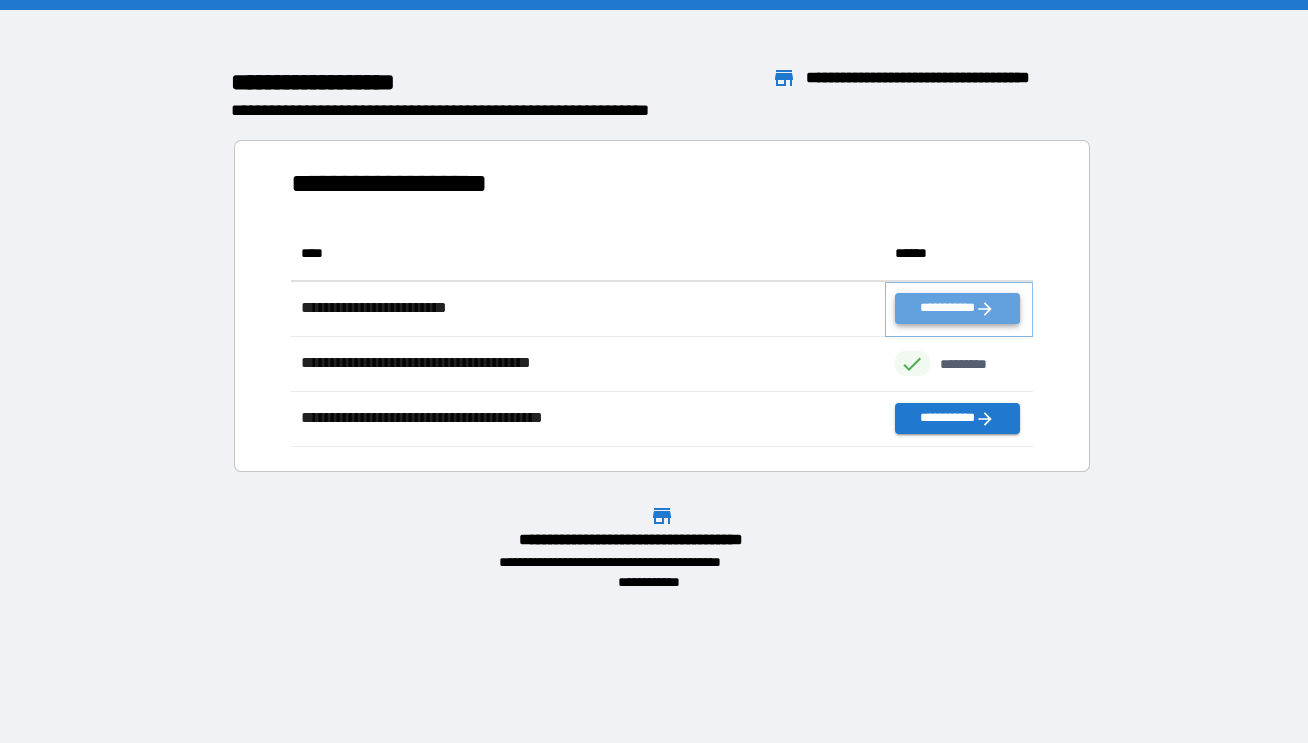 click on "**********" at bounding box center (957, 308) 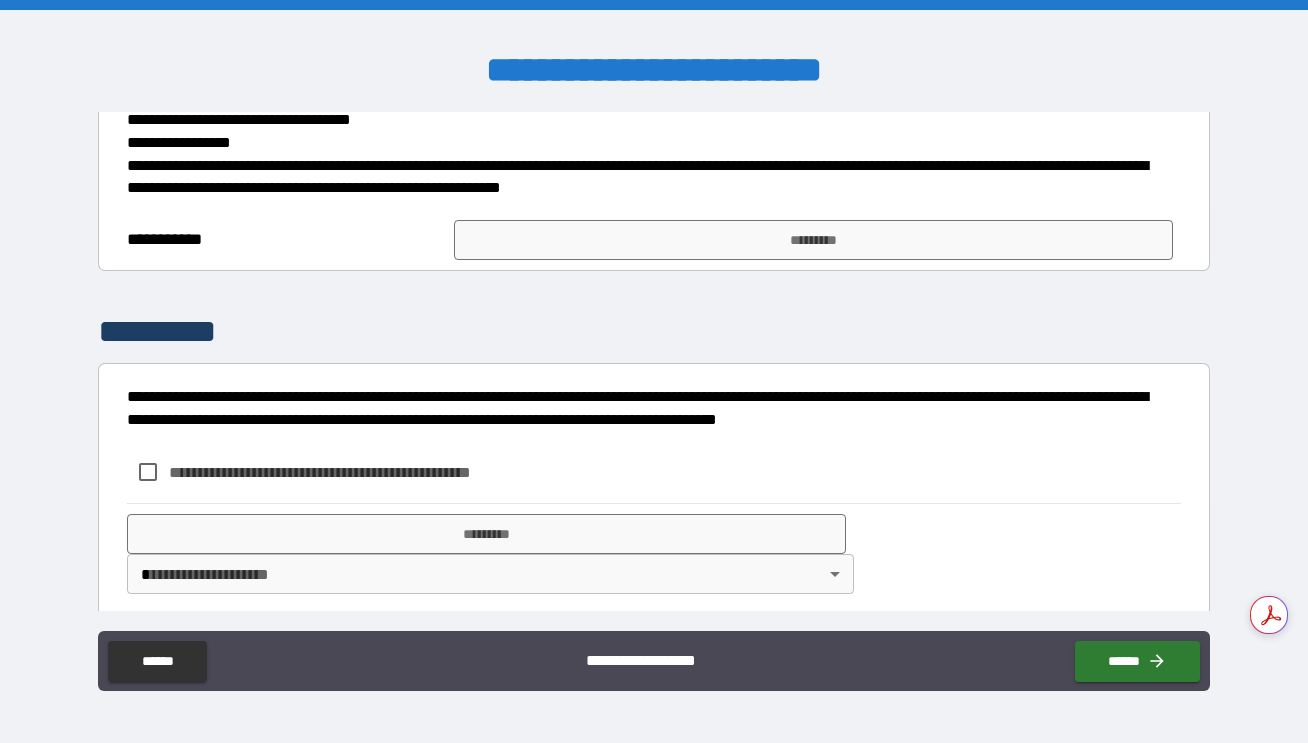 scroll, scrollTop: 611, scrollLeft: 0, axis: vertical 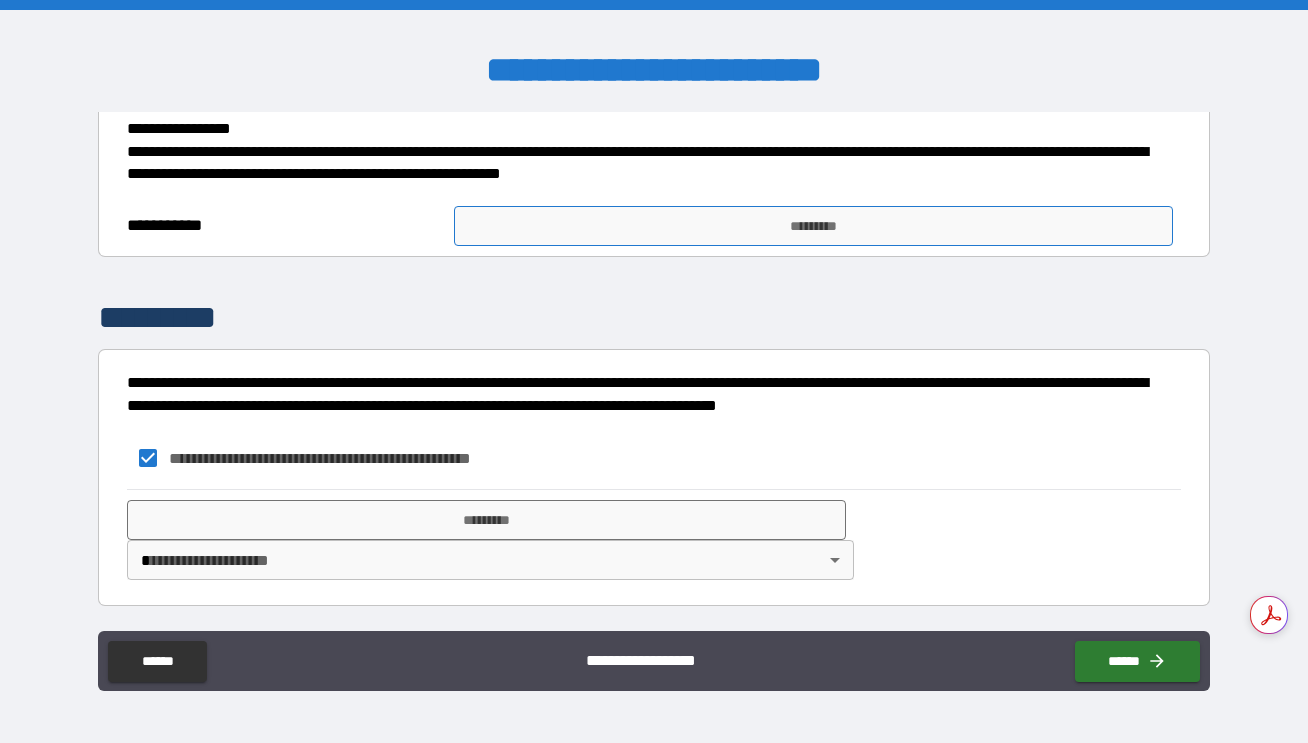 click on "*********" at bounding box center [813, 226] 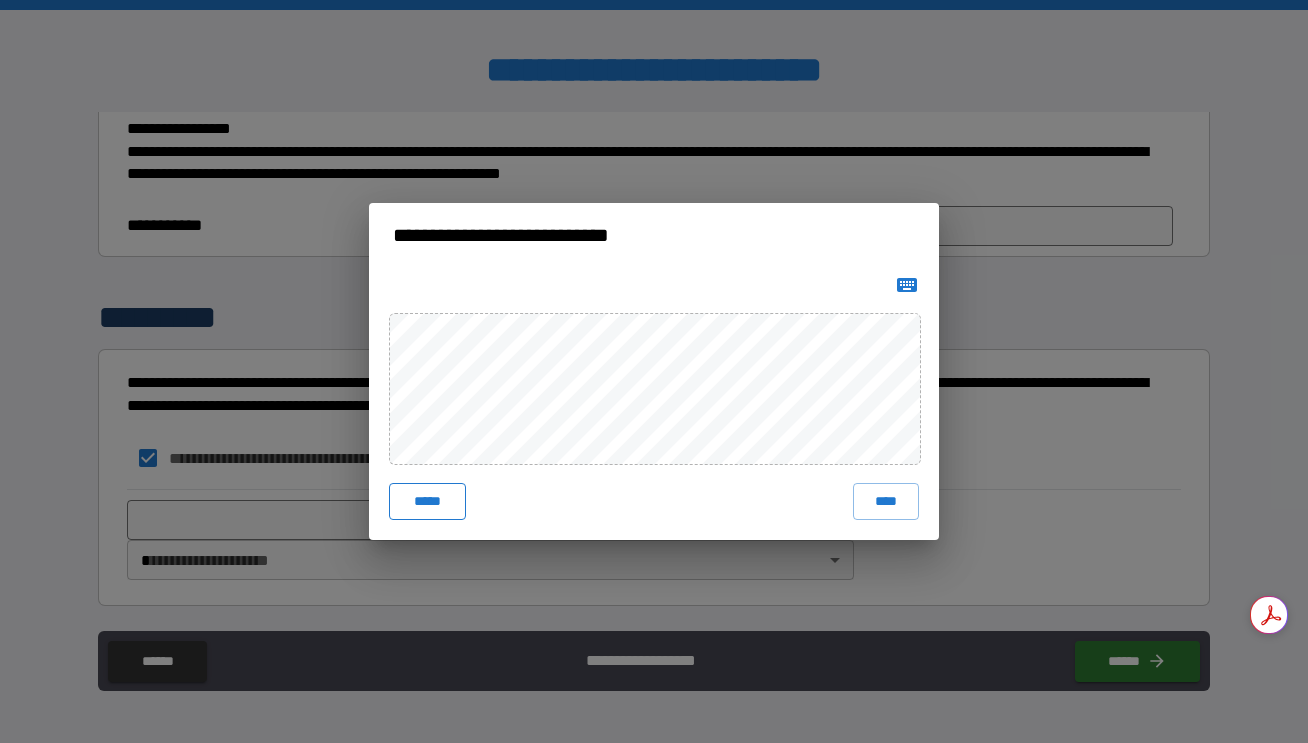 click on "*****" at bounding box center (427, 501) 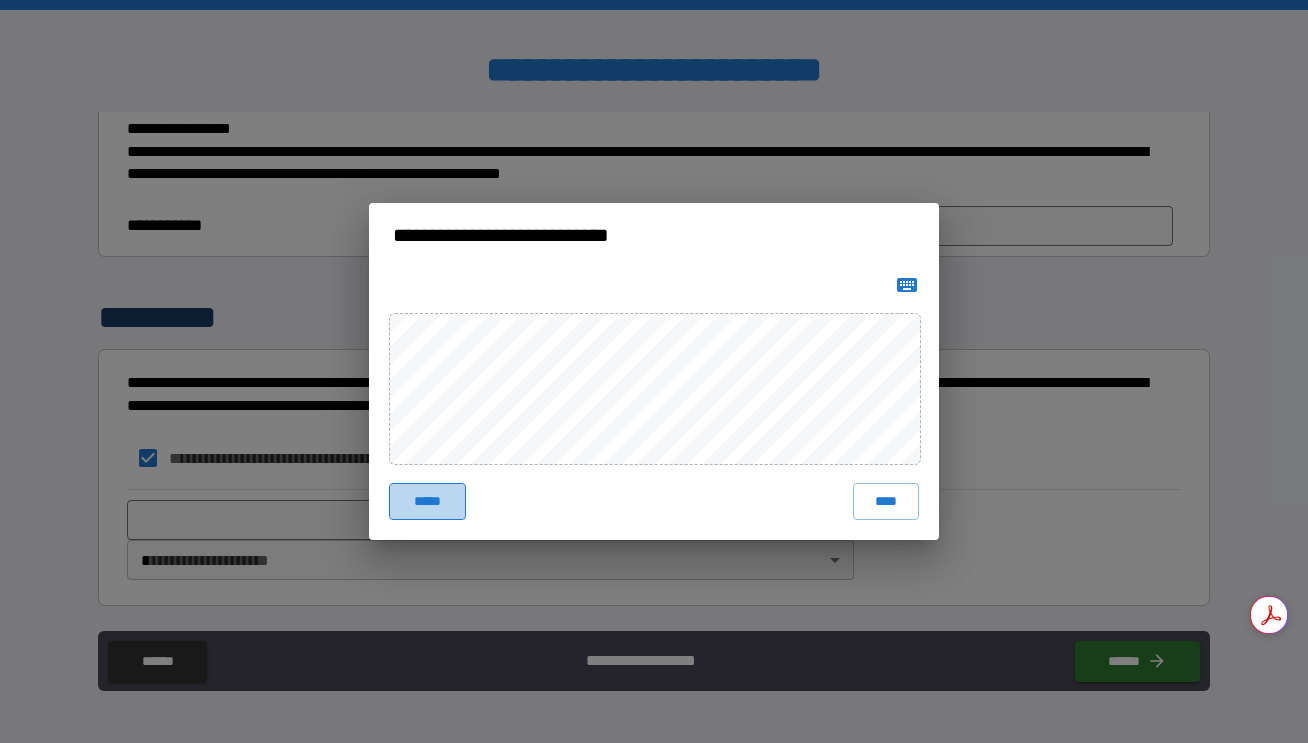 click on "*****" at bounding box center (427, 501) 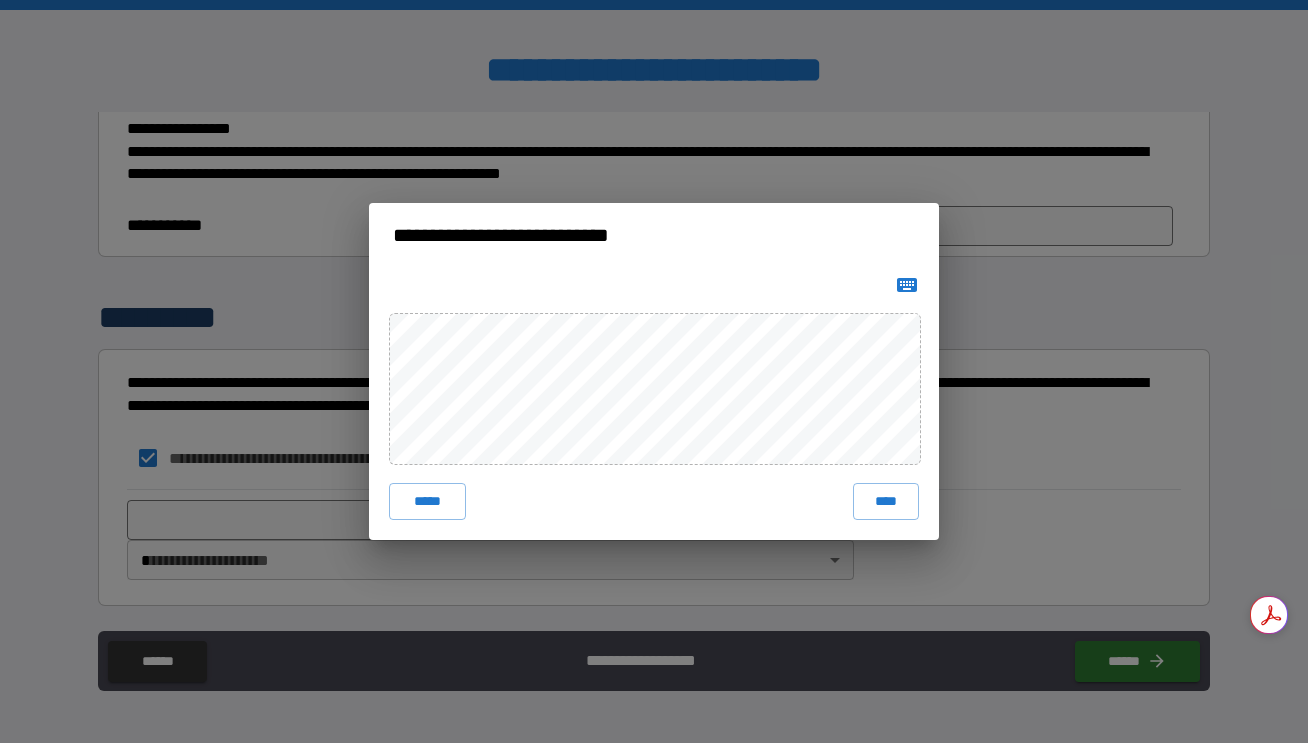 click on "**********" at bounding box center (654, 371) 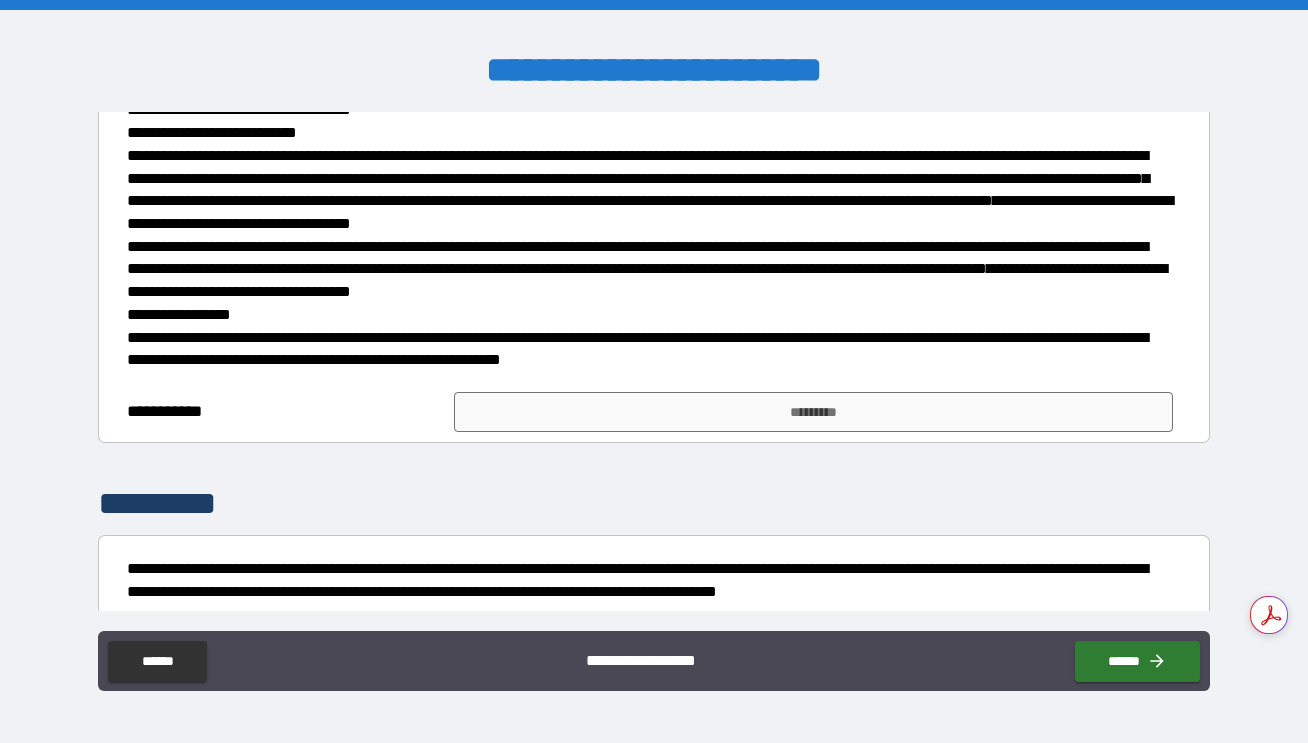 scroll, scrollTop: 435, scrollLeft: 0, axis: vertical 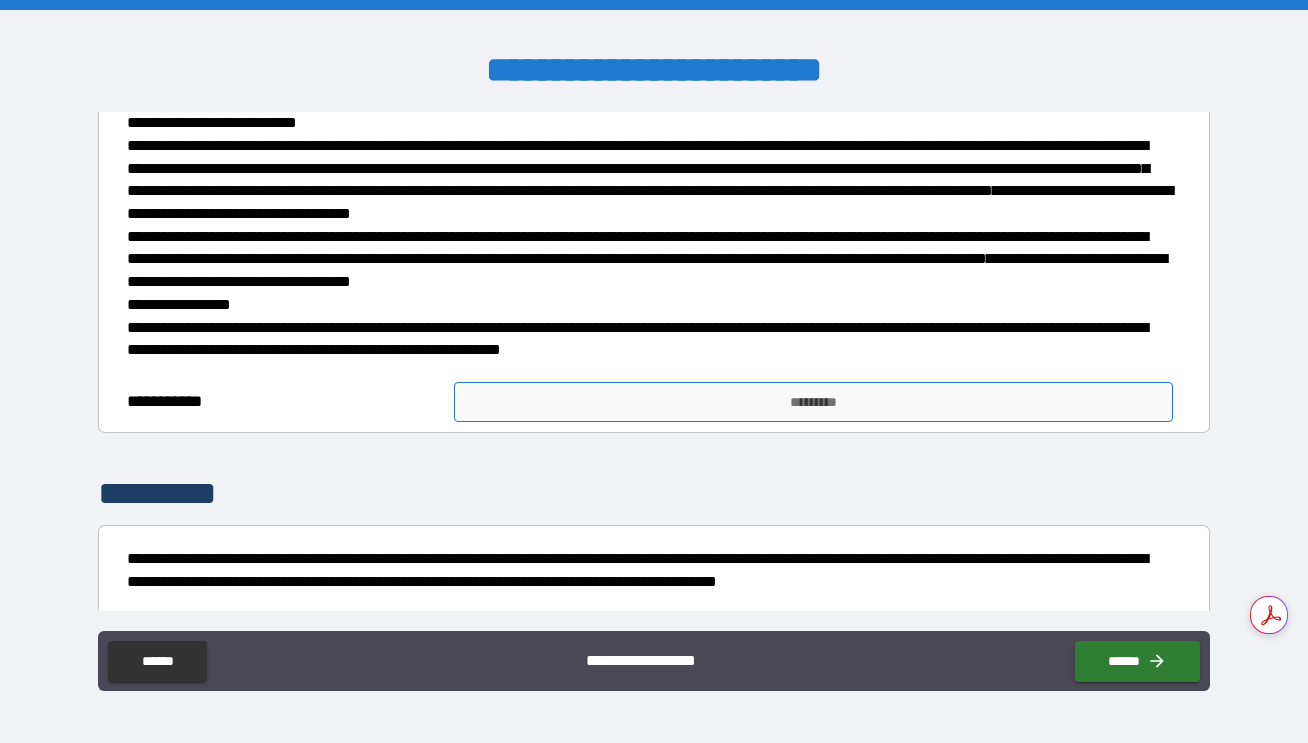 click on "*********" at bounding box center (813, 402) 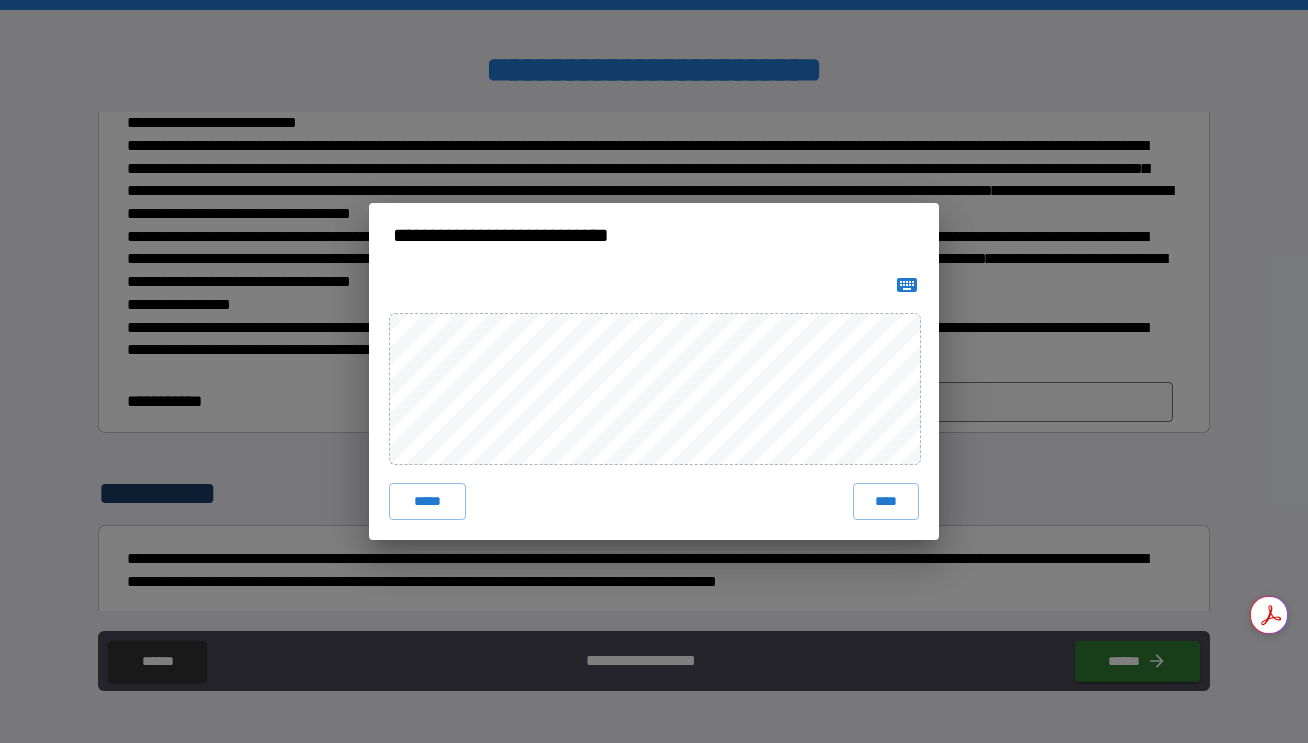 click on "***** ****" at bounding box center [654, 403] 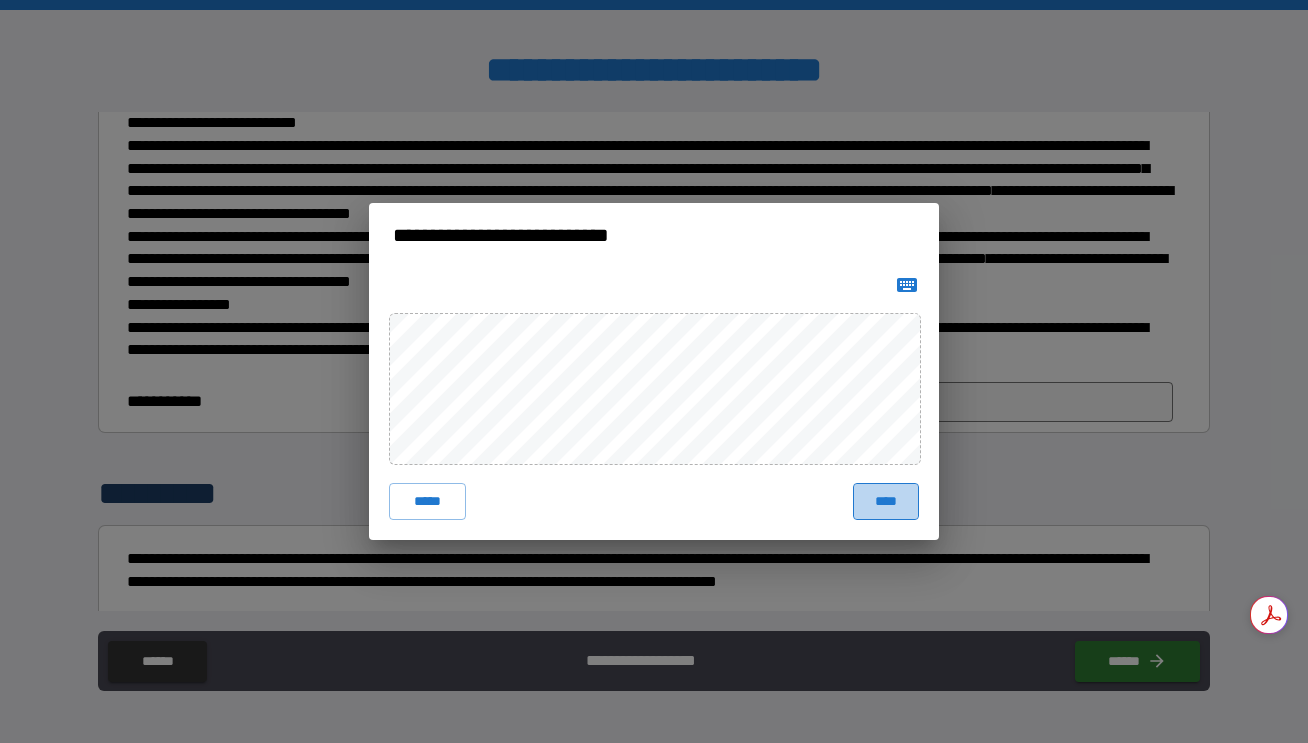 click on "****" at bounding box center (886, 501) 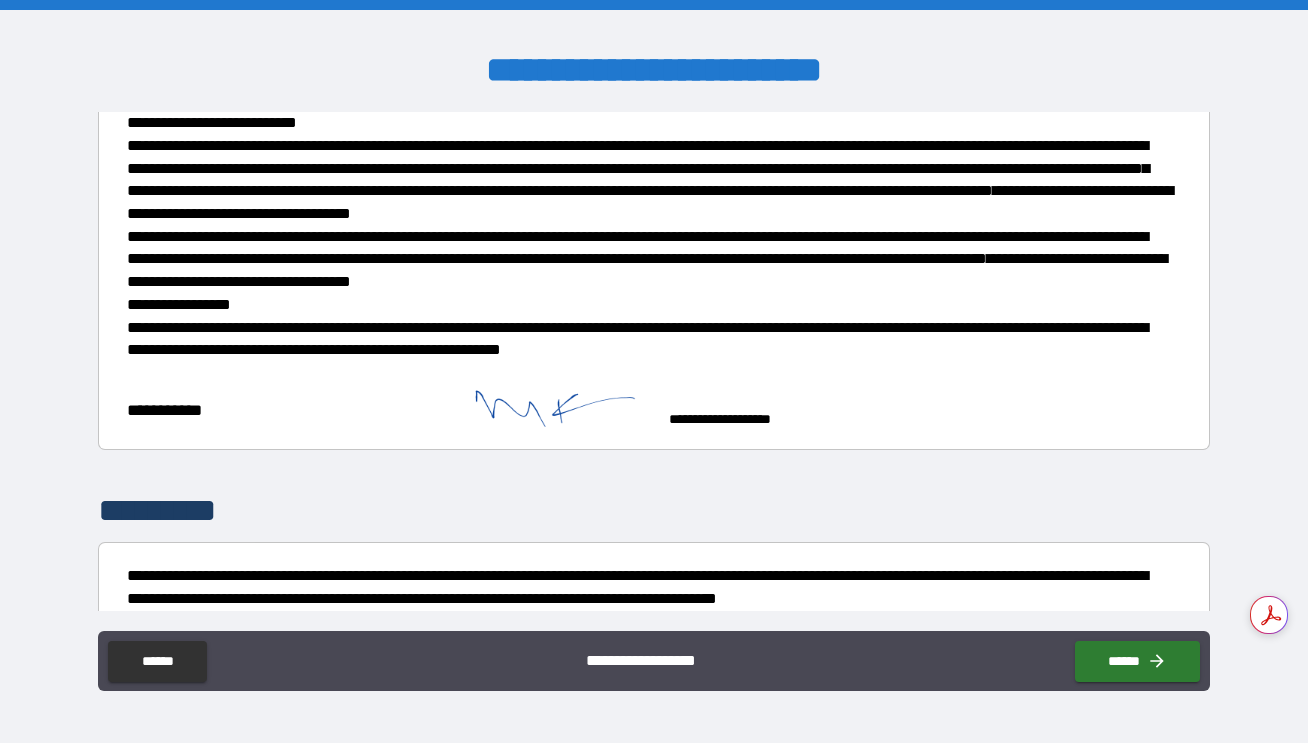 scroll, scrollTop: 628, scrollLeft: 0, axis: vertical 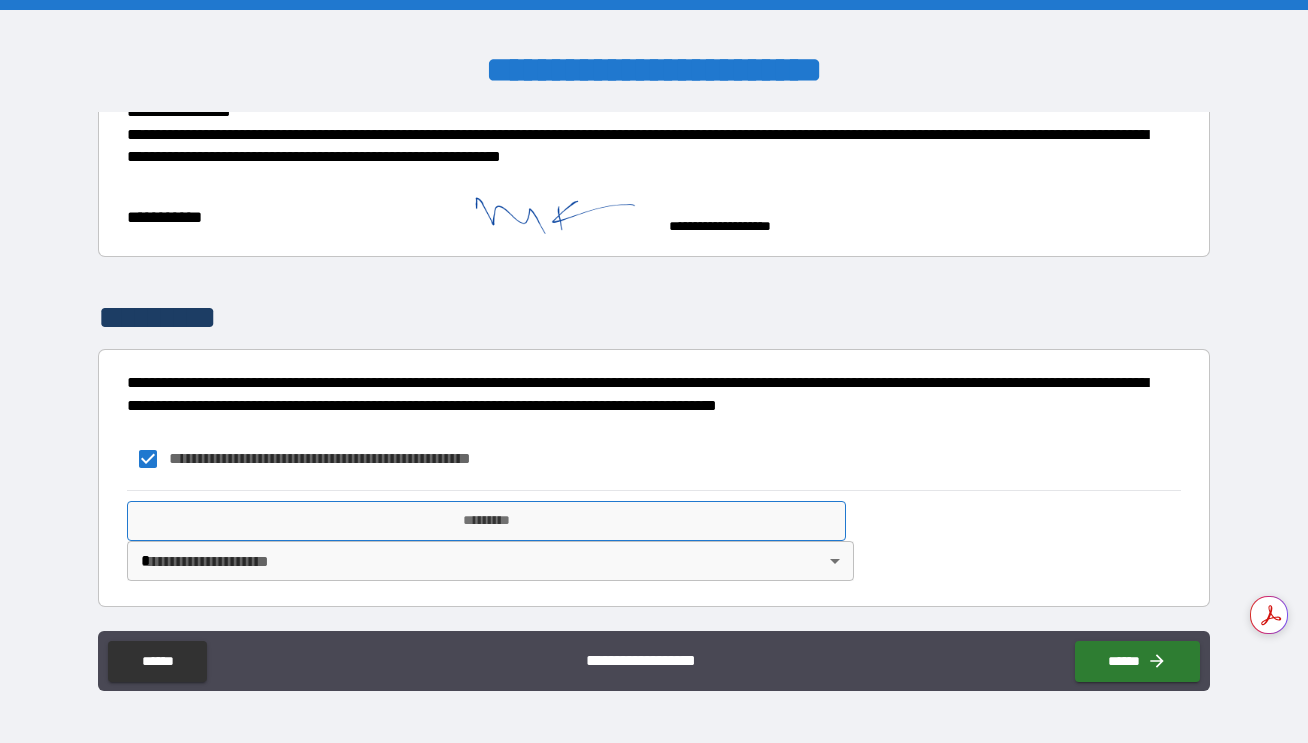 click on "*********" at bounding box center [486, 521] 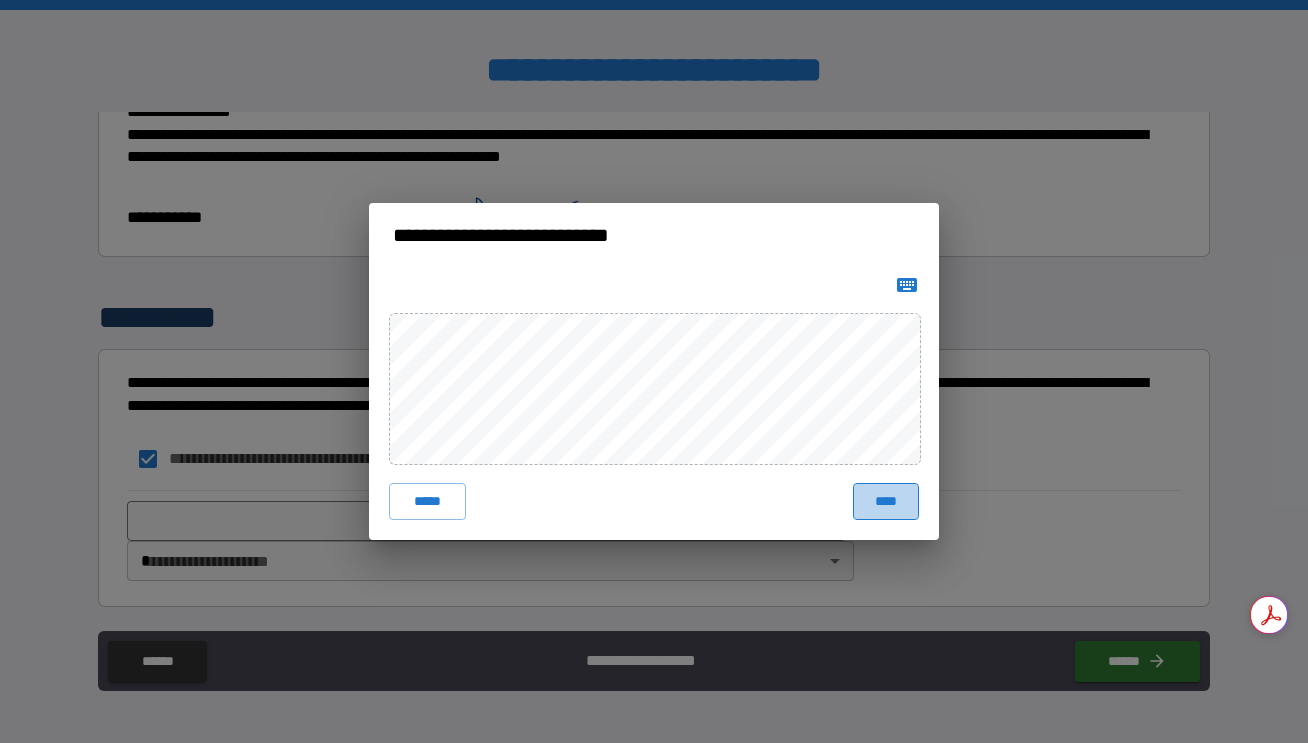 click on "****" at bounding box center (886, 501) 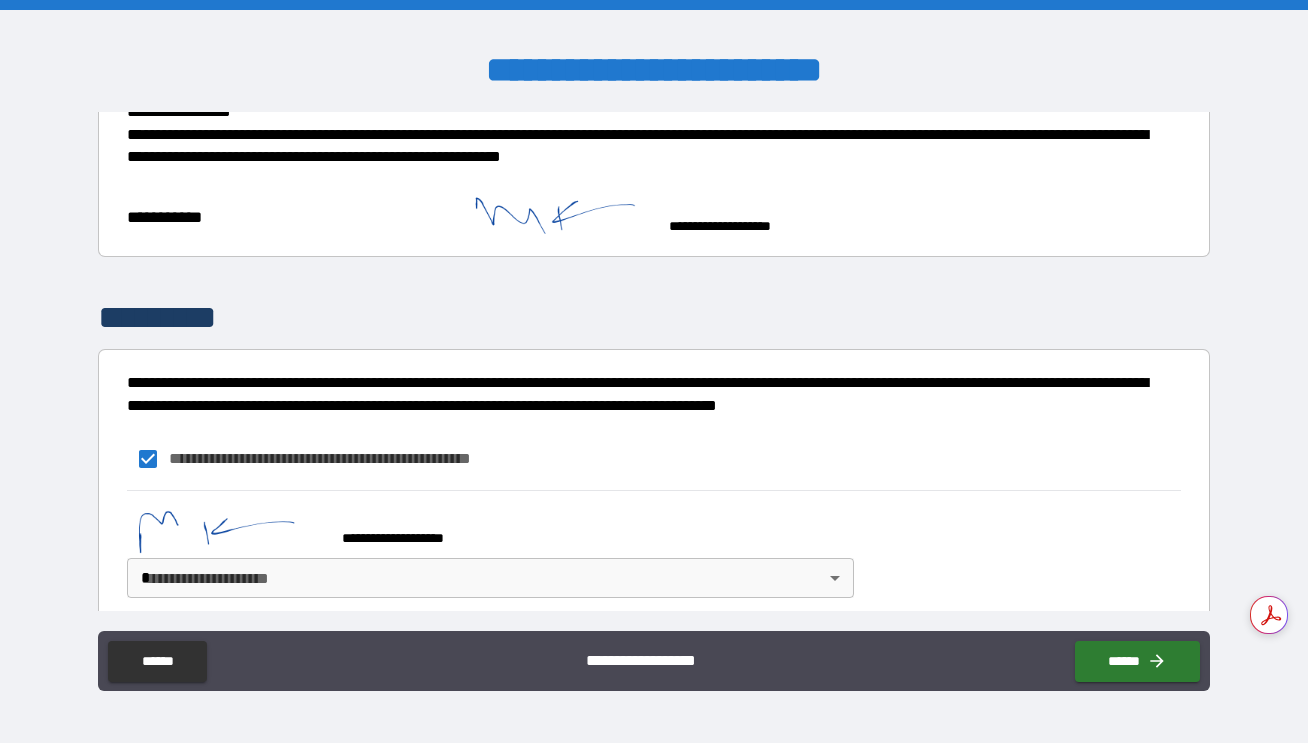 click on "**********" at bounding box center [654, 371] 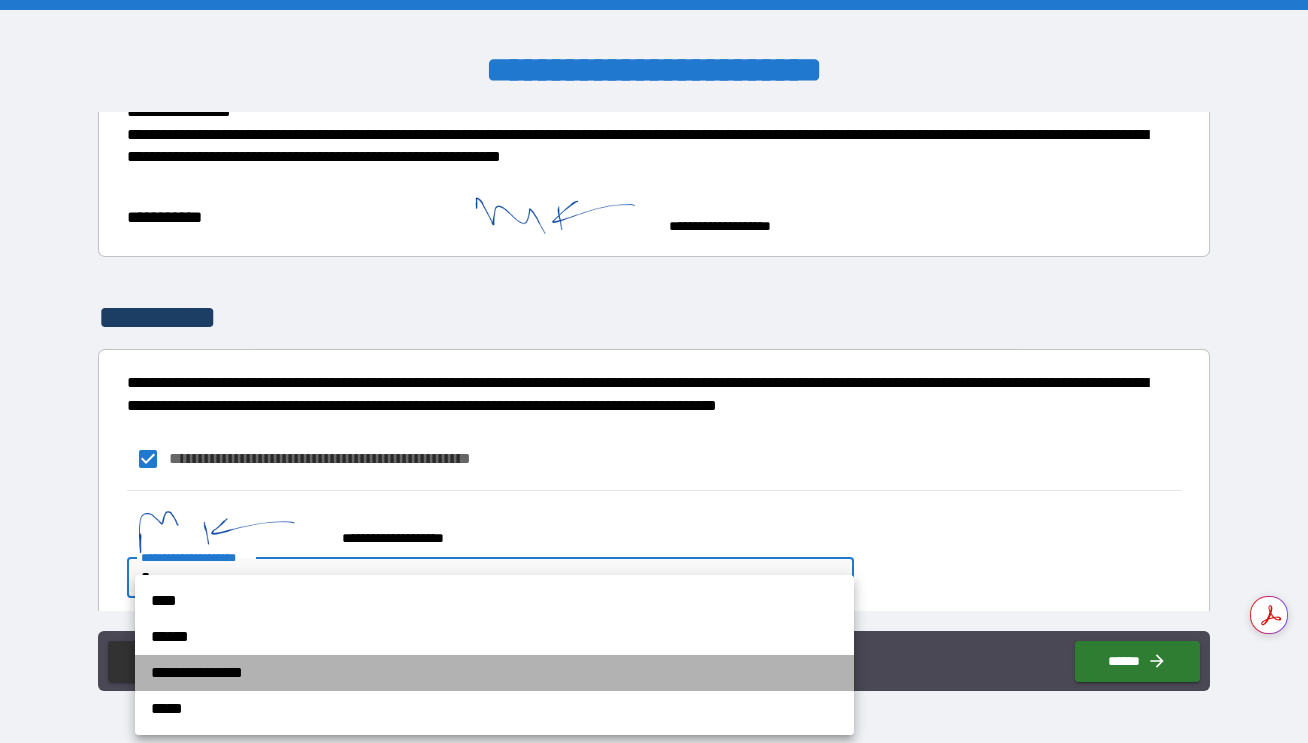 click on "**********" at bounding box center [494, 673] 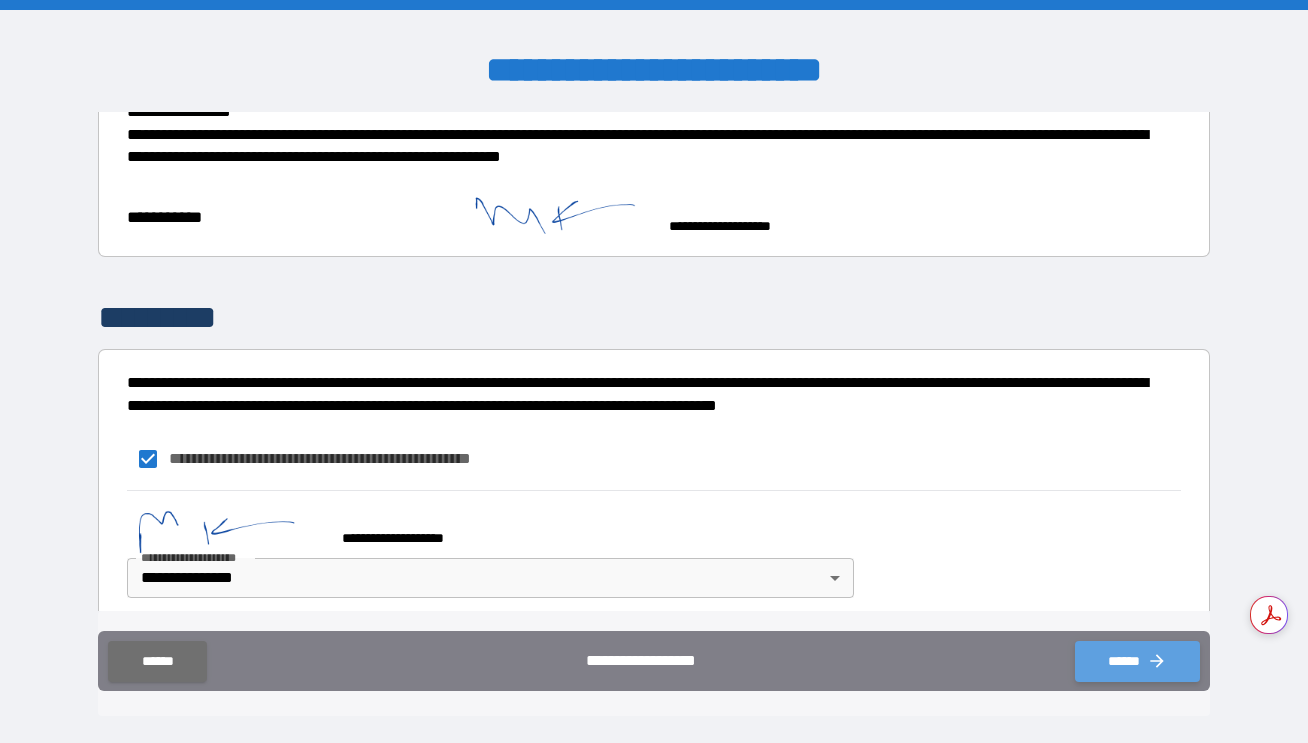 click on "******" at bounding box center [1137, 661] 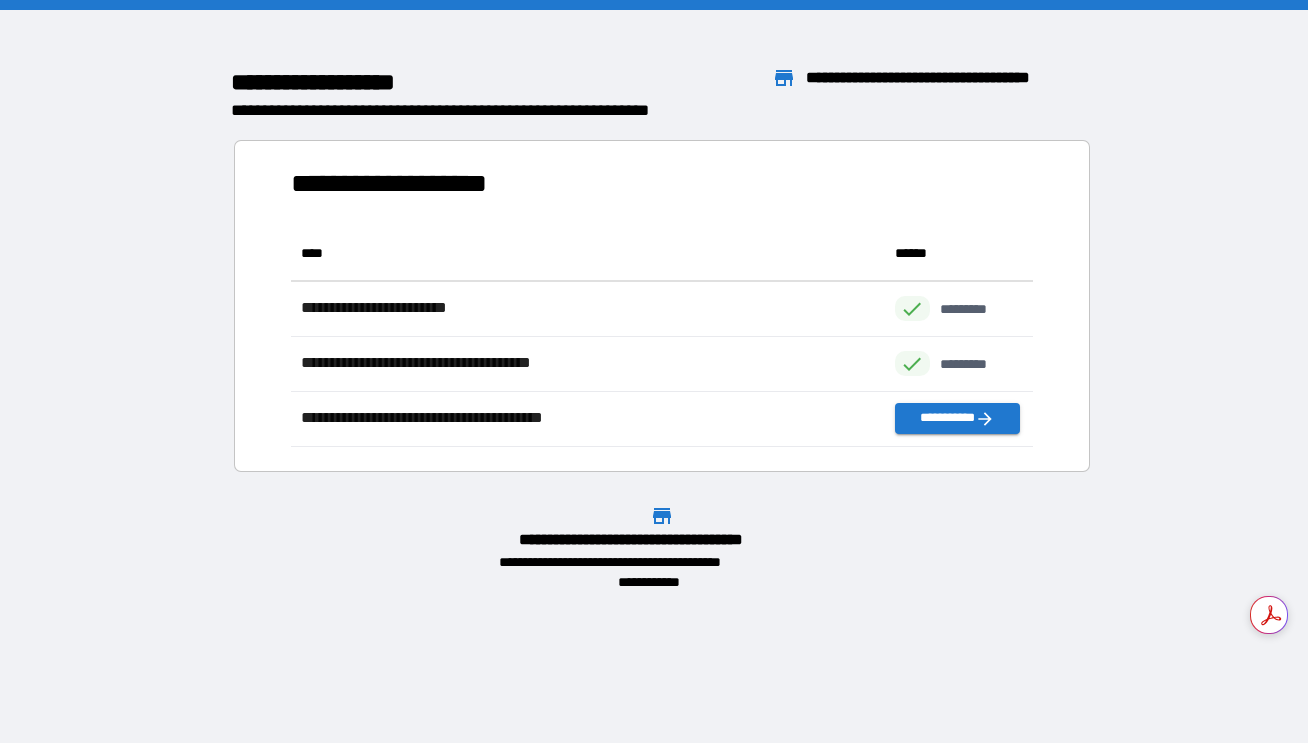 scroll, scrollTop: 1, scrollLeft: 1, axis: both 